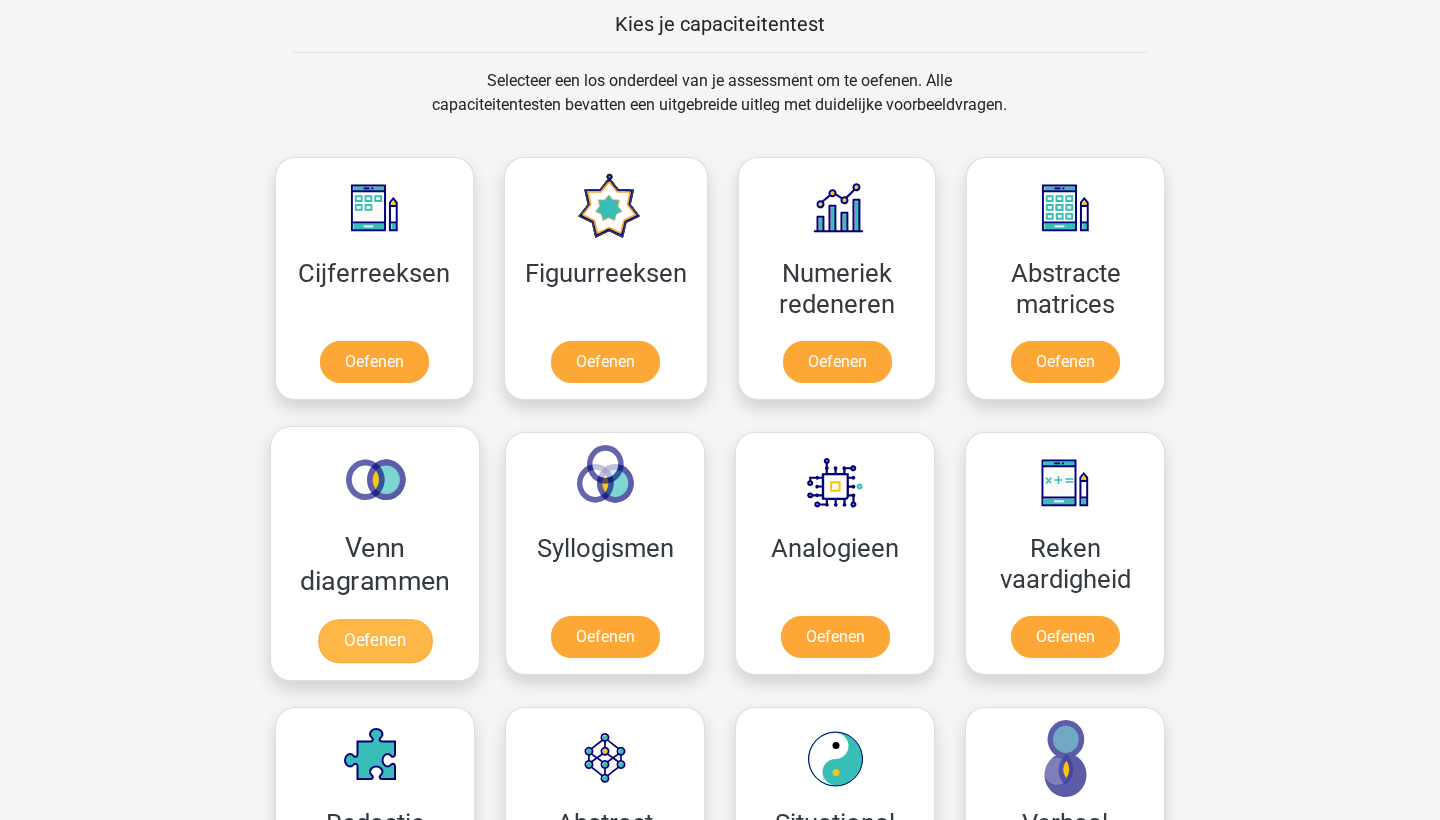 scroll, scrollTop: 669, scrollLeft: 0, axis: vertical 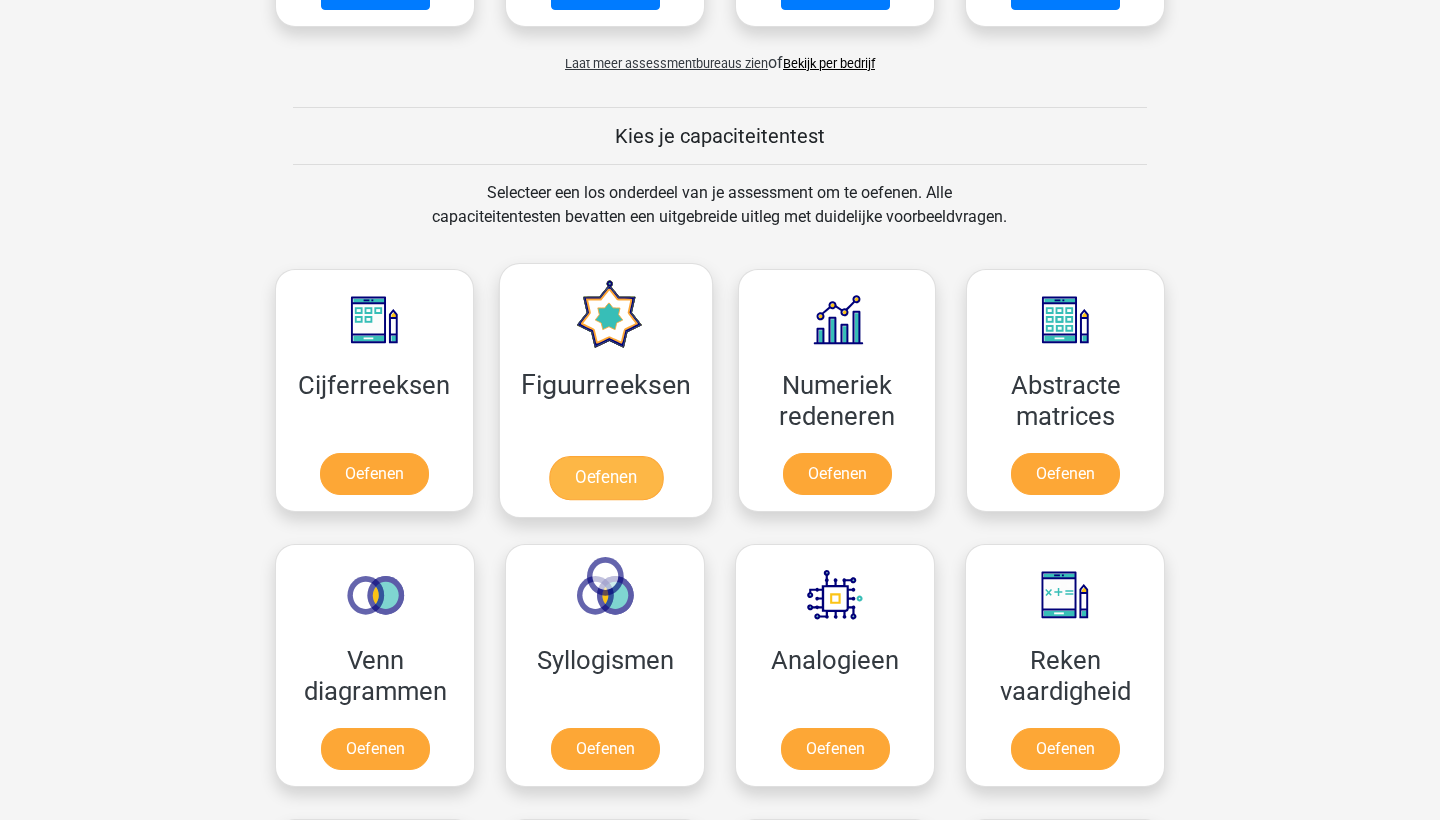 click on "Oefenen" at bounding box center [605, 478] 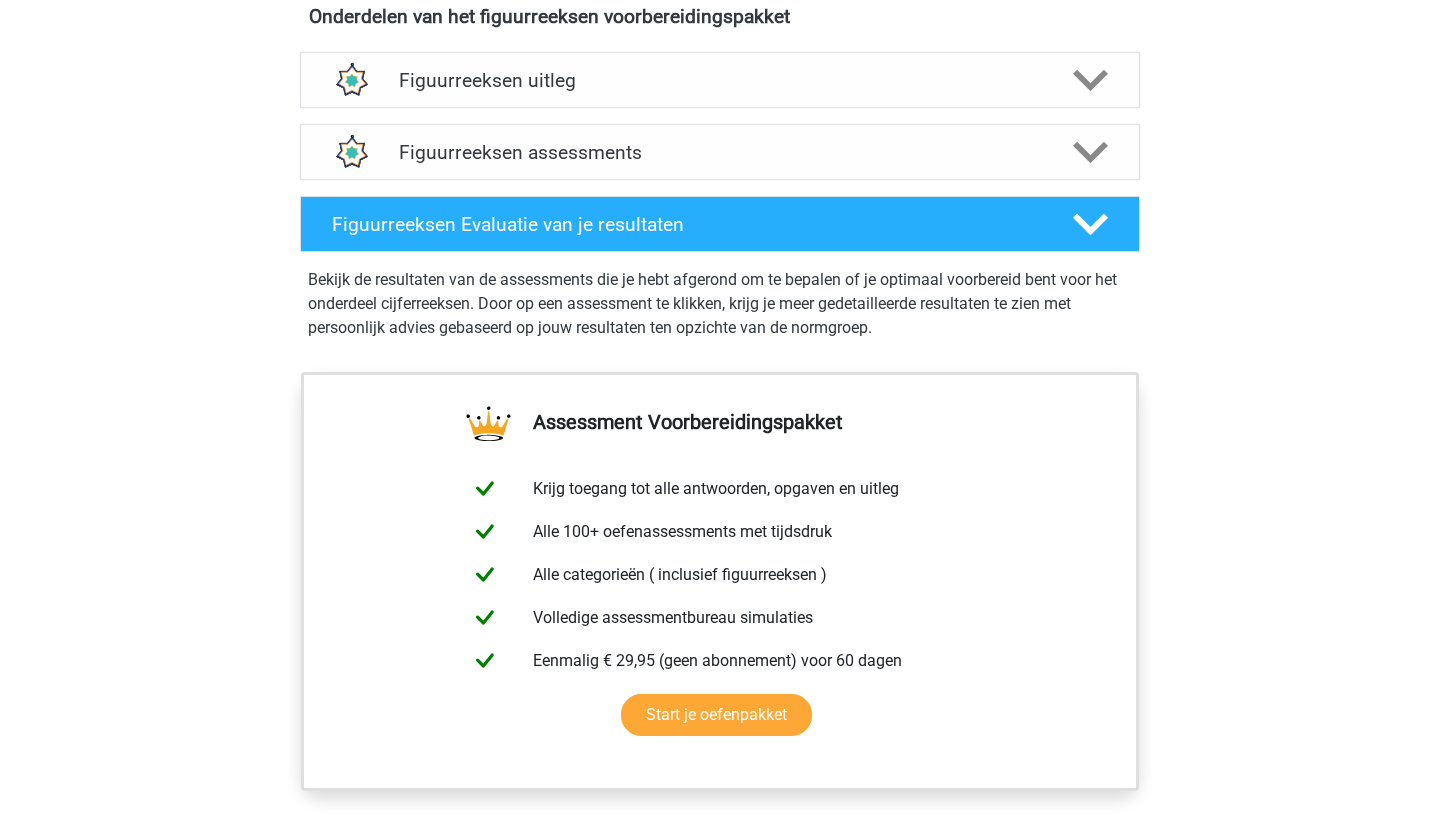 scroll, scrollTop: 1219, scrollLeft: 0, axis: vertical 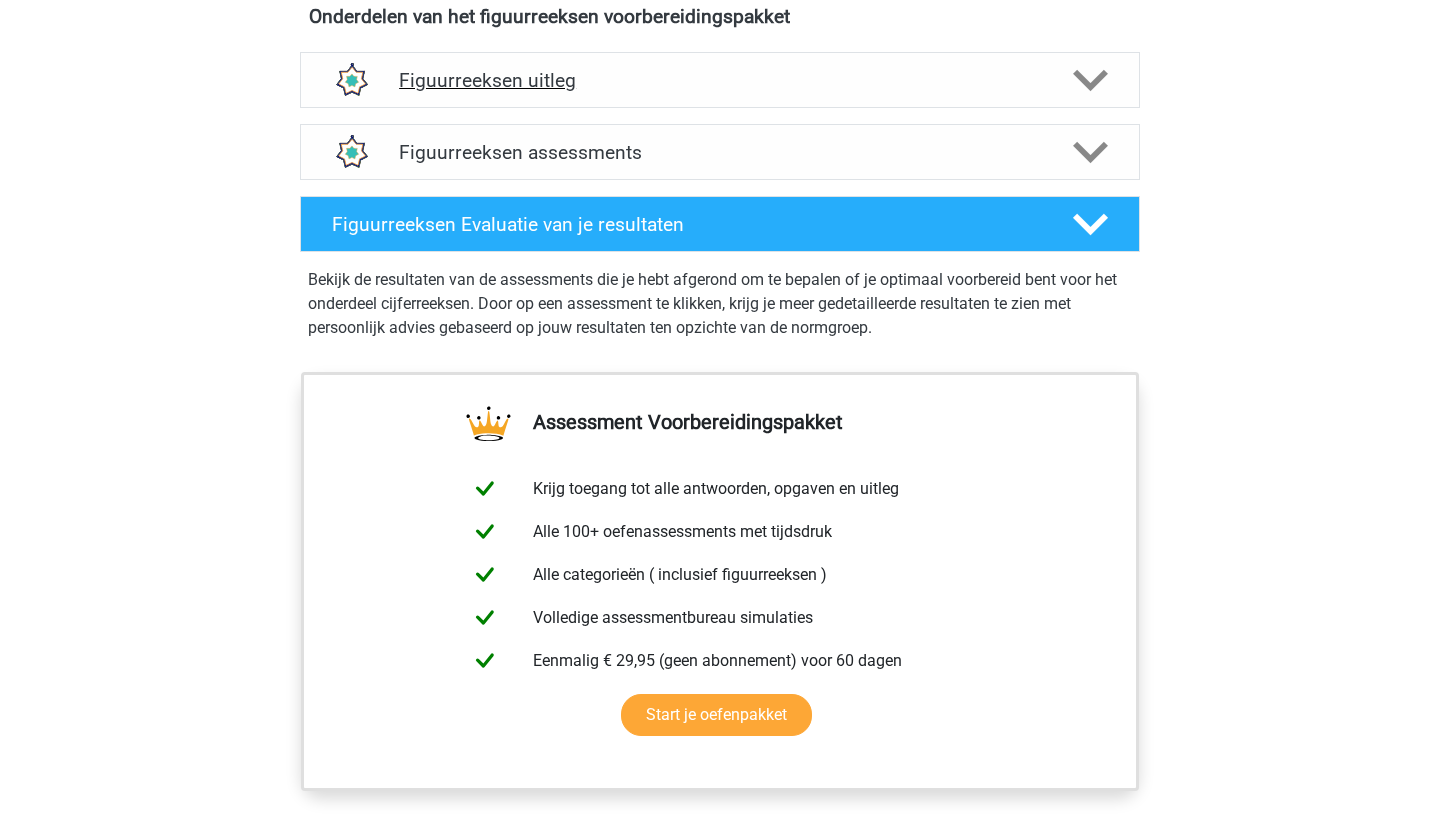 click on "Figuurreeksen uitleg" at bounding box center (720, 80) 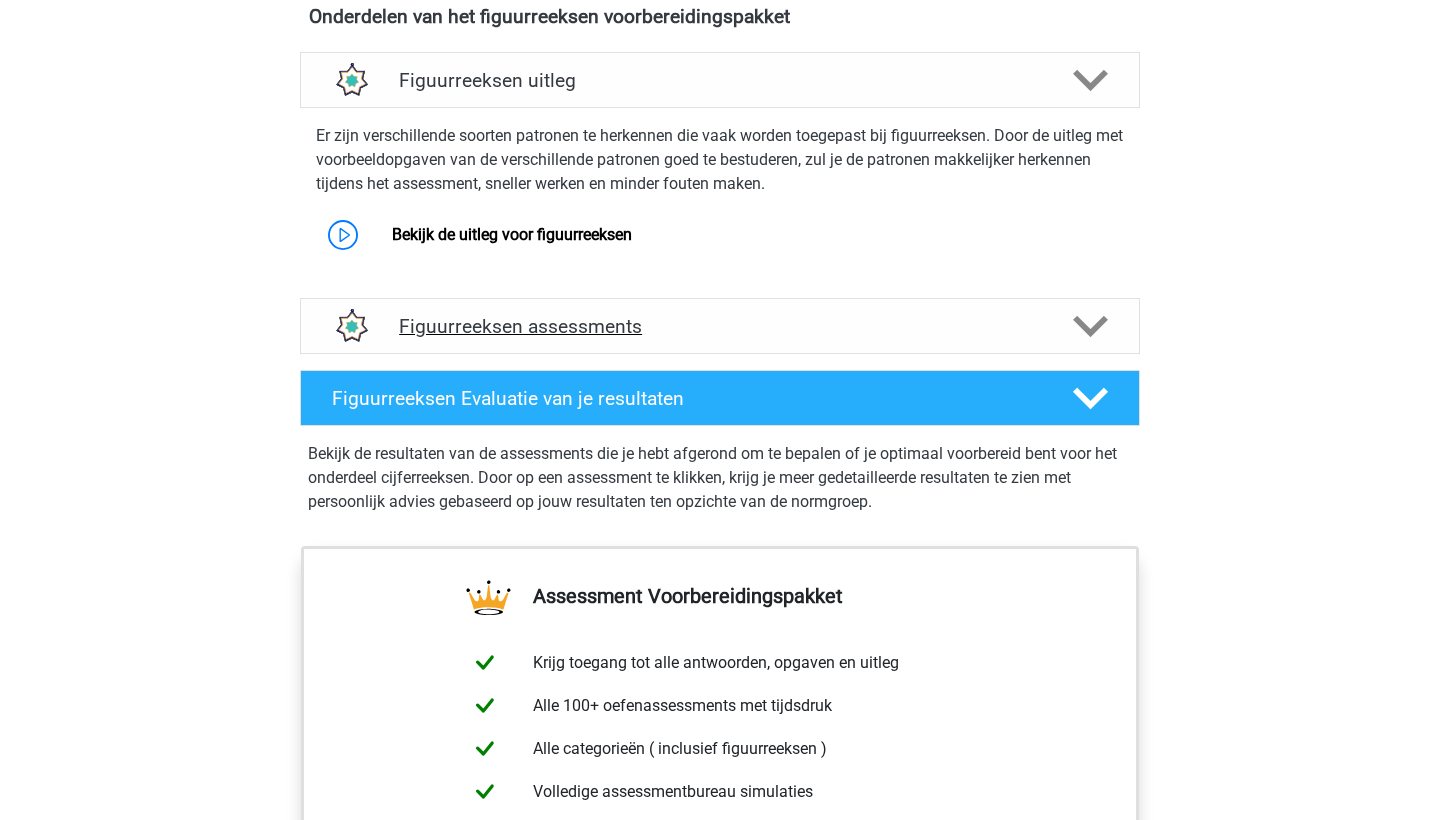 click on "Figuurreeksen assessments" at bounding box center (720, 326) 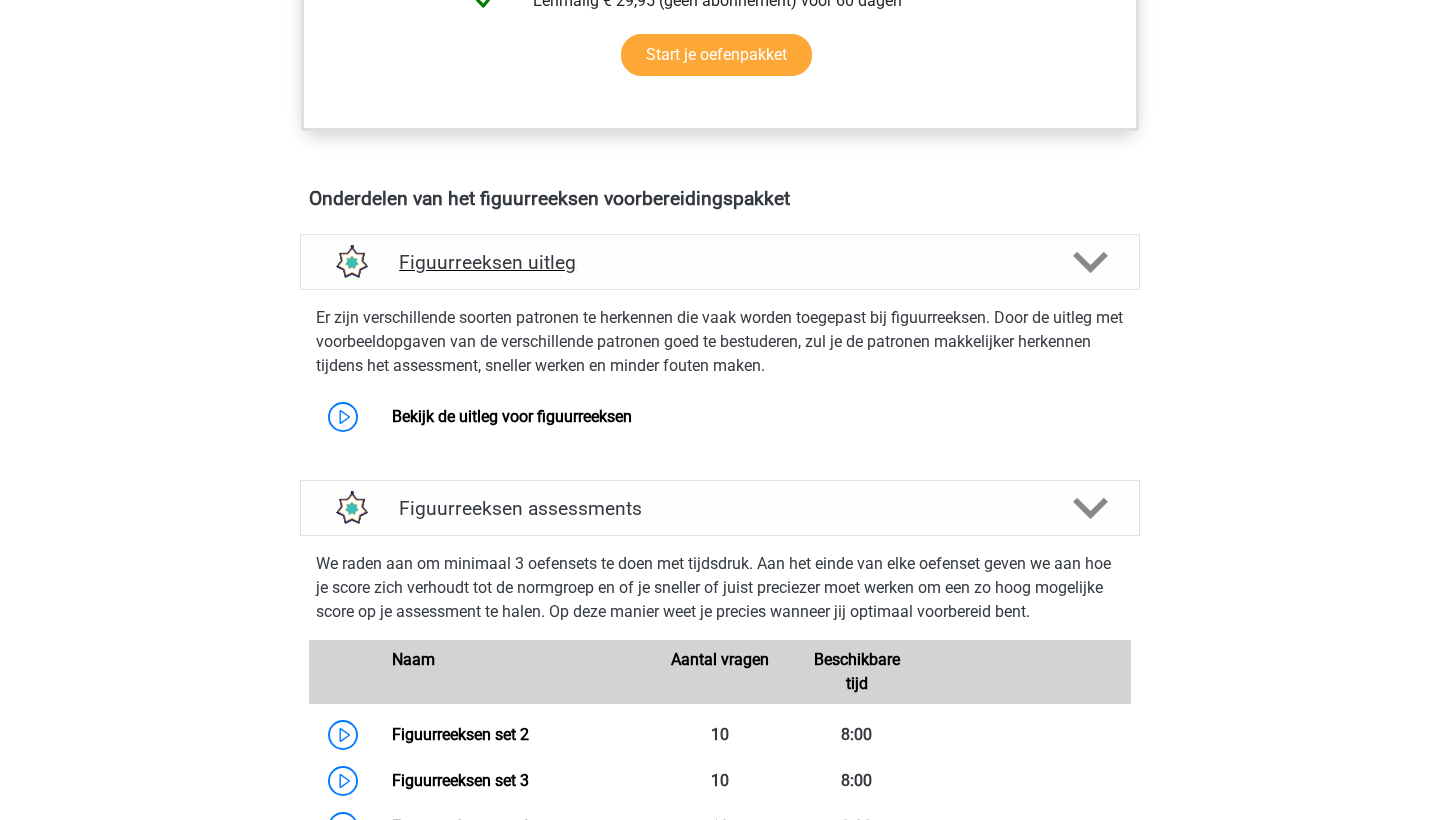 scroll, scrollTop: 1068, scrollLeft: 0, axis: vertical 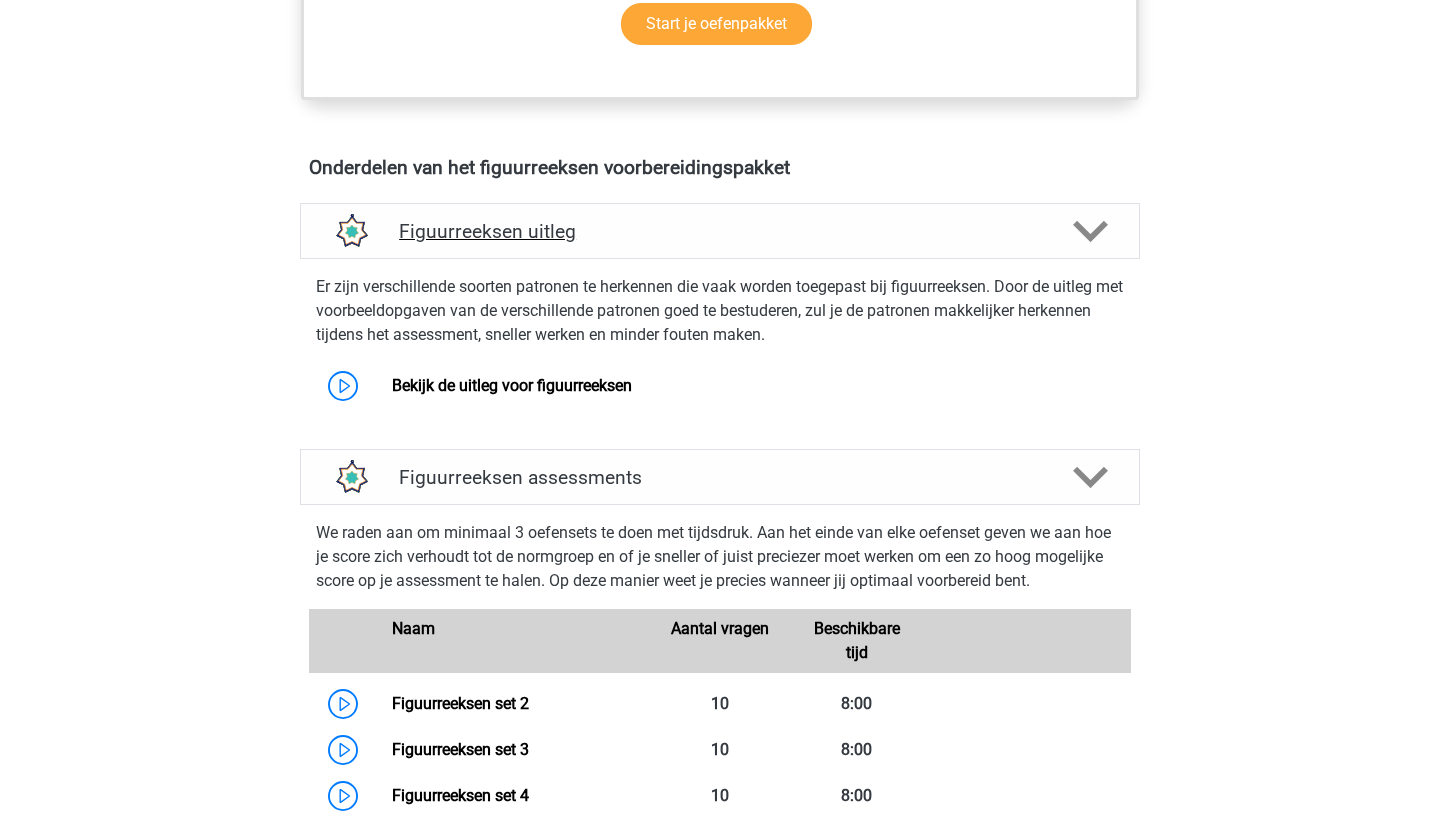click on "Figuurreeksen uitleg" at bounding box center [720, 231] 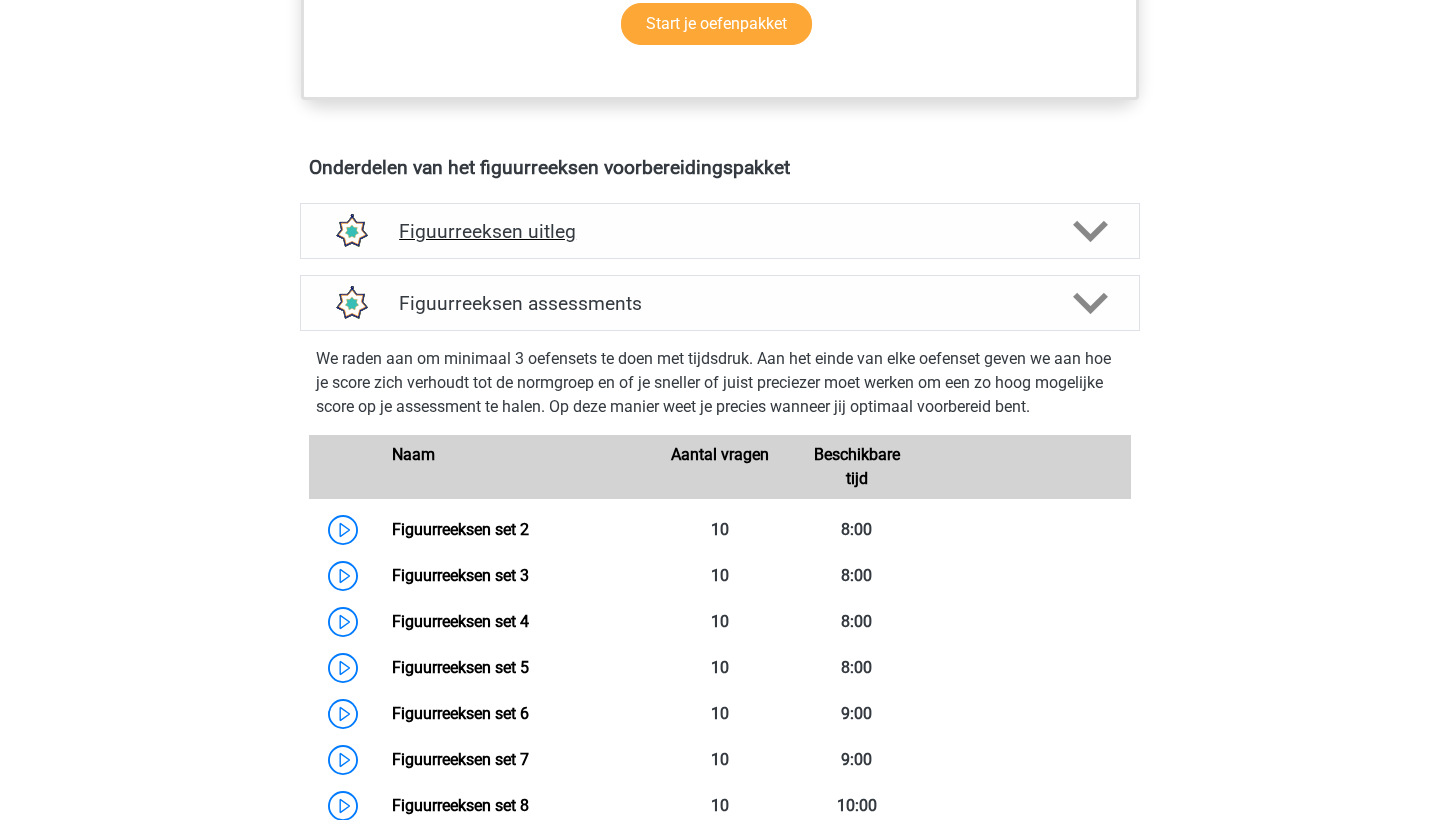 click on "Figuurreeksen uitleg" at bounding box center [720, 231] 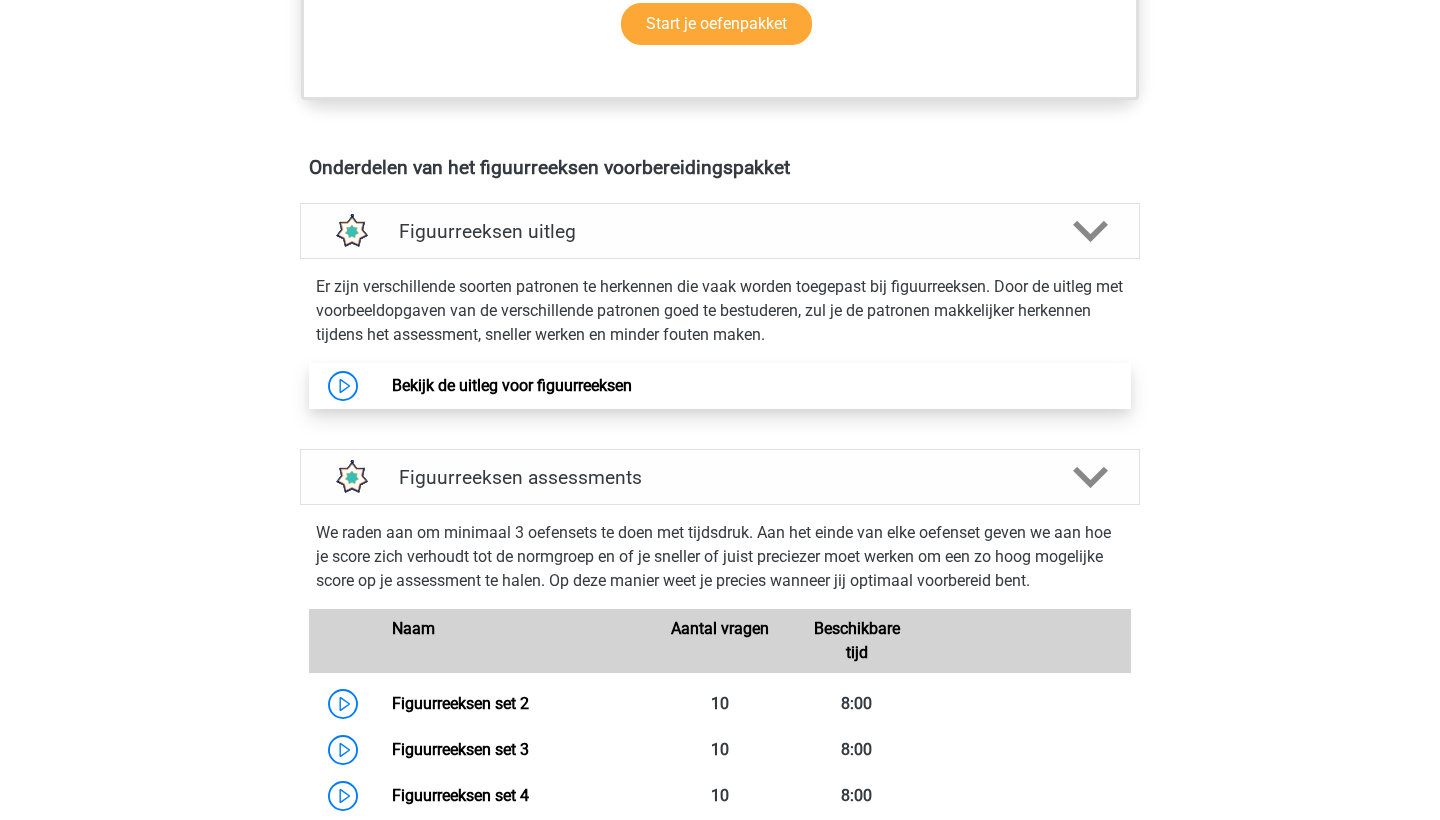 click on "Bekijk de uitleg voor
figuurreeksen" at bounding box center (512, 385) 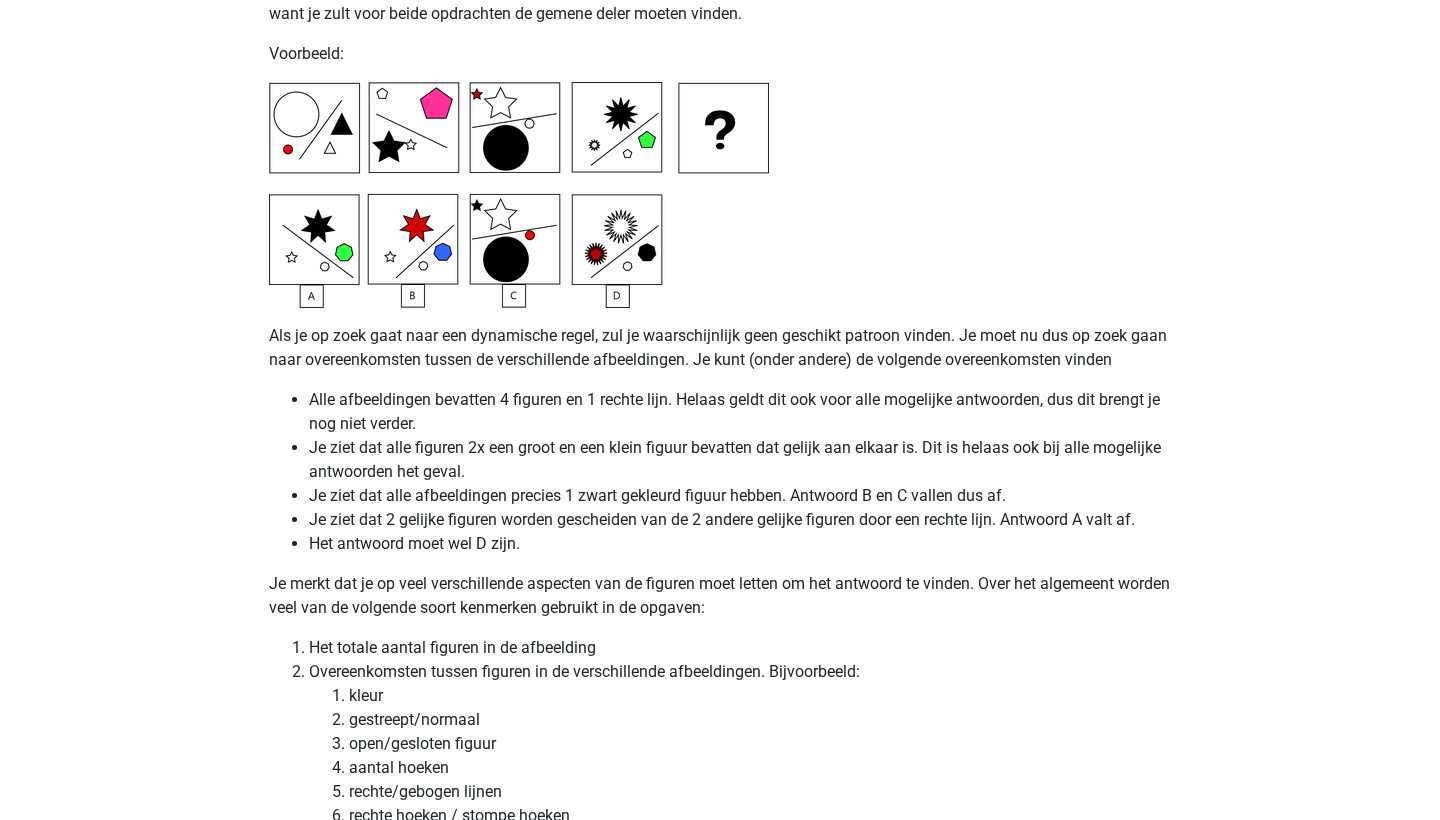 scroll, scrollTop: 4966, scrollLeft: 0, axis: vertical 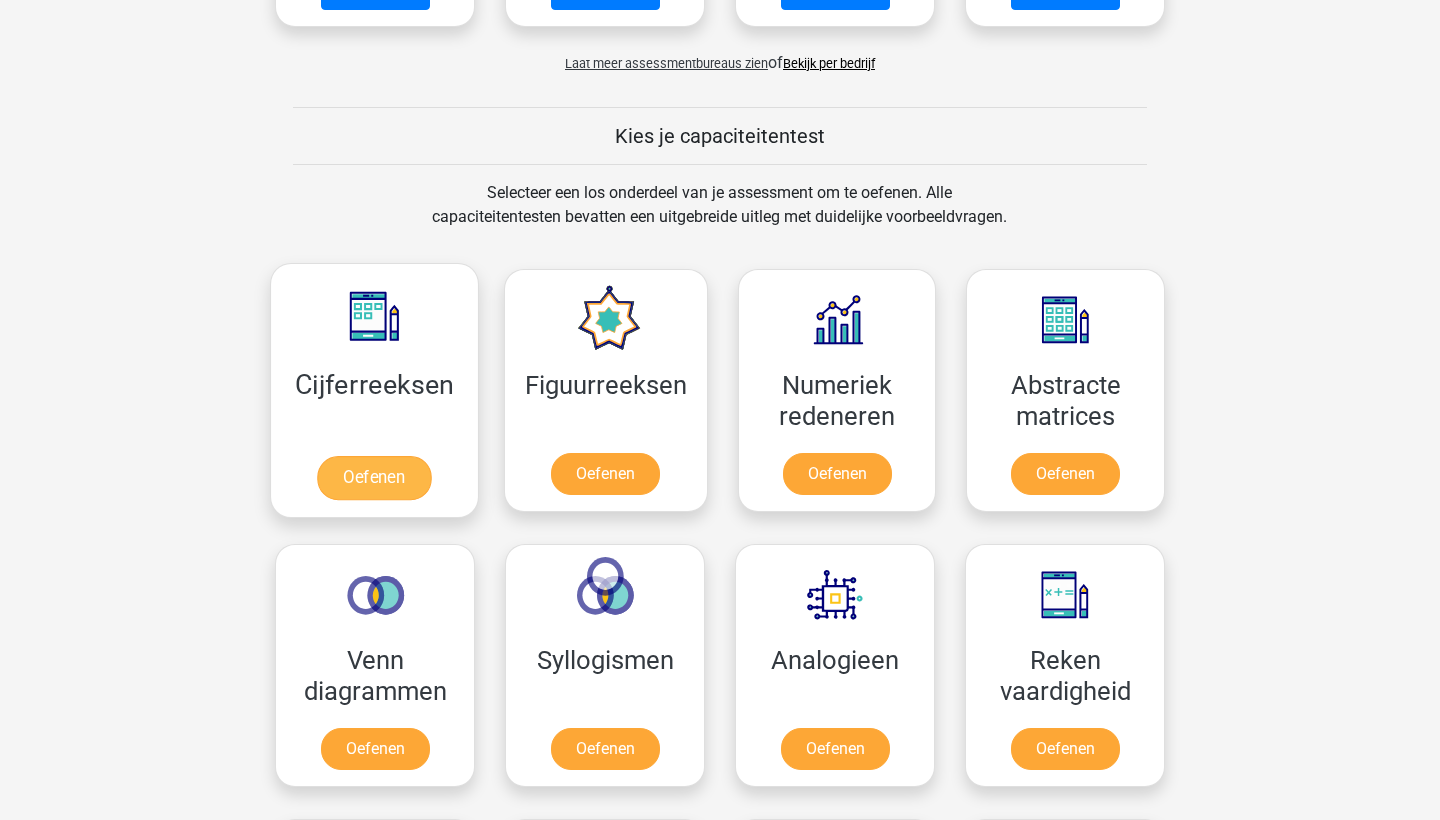 click on "Oefenen" at bounding box center [374, 478] 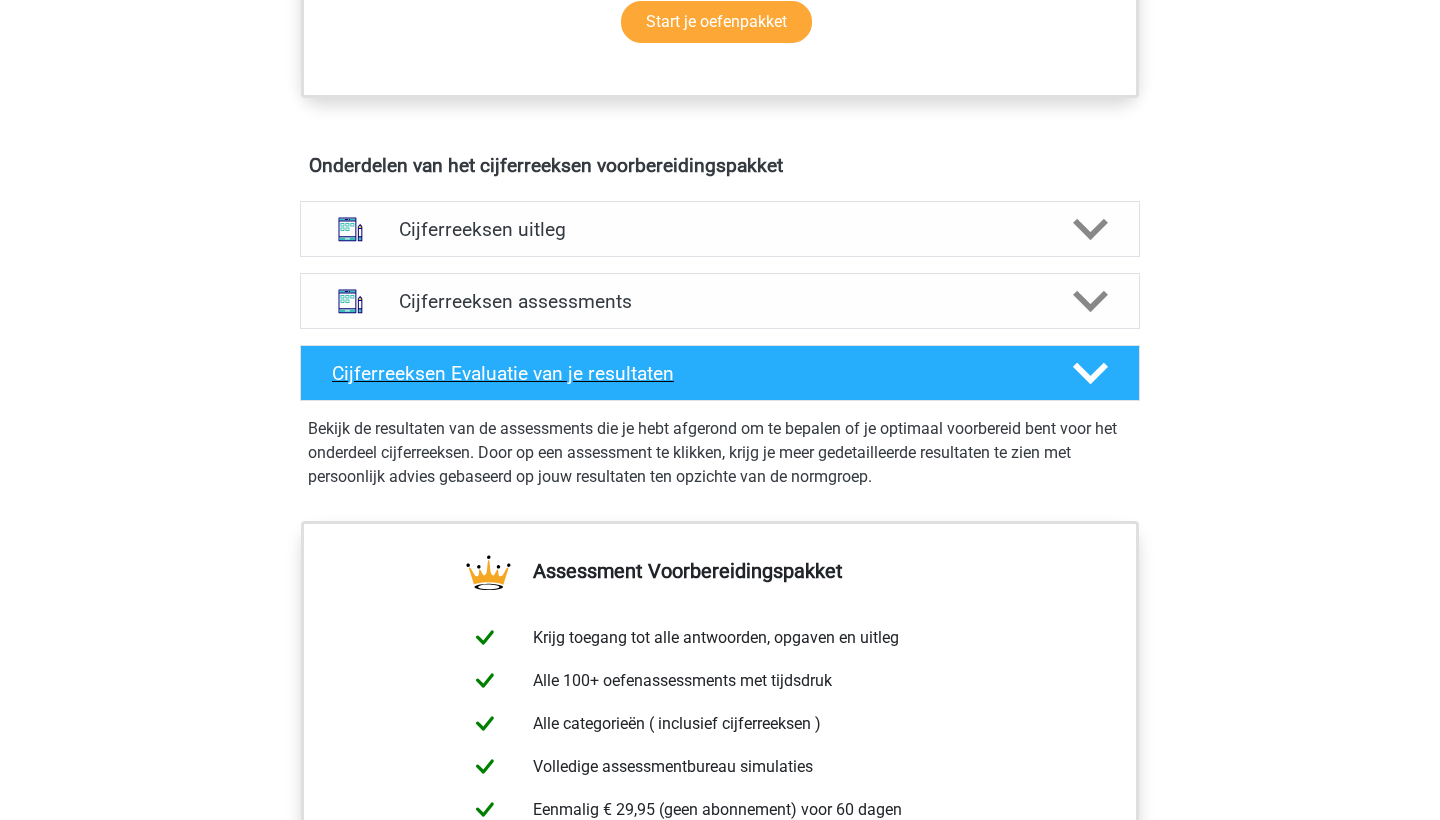 scroll, scrollTop: 1152, scrollLeft: 0, axis: vertical 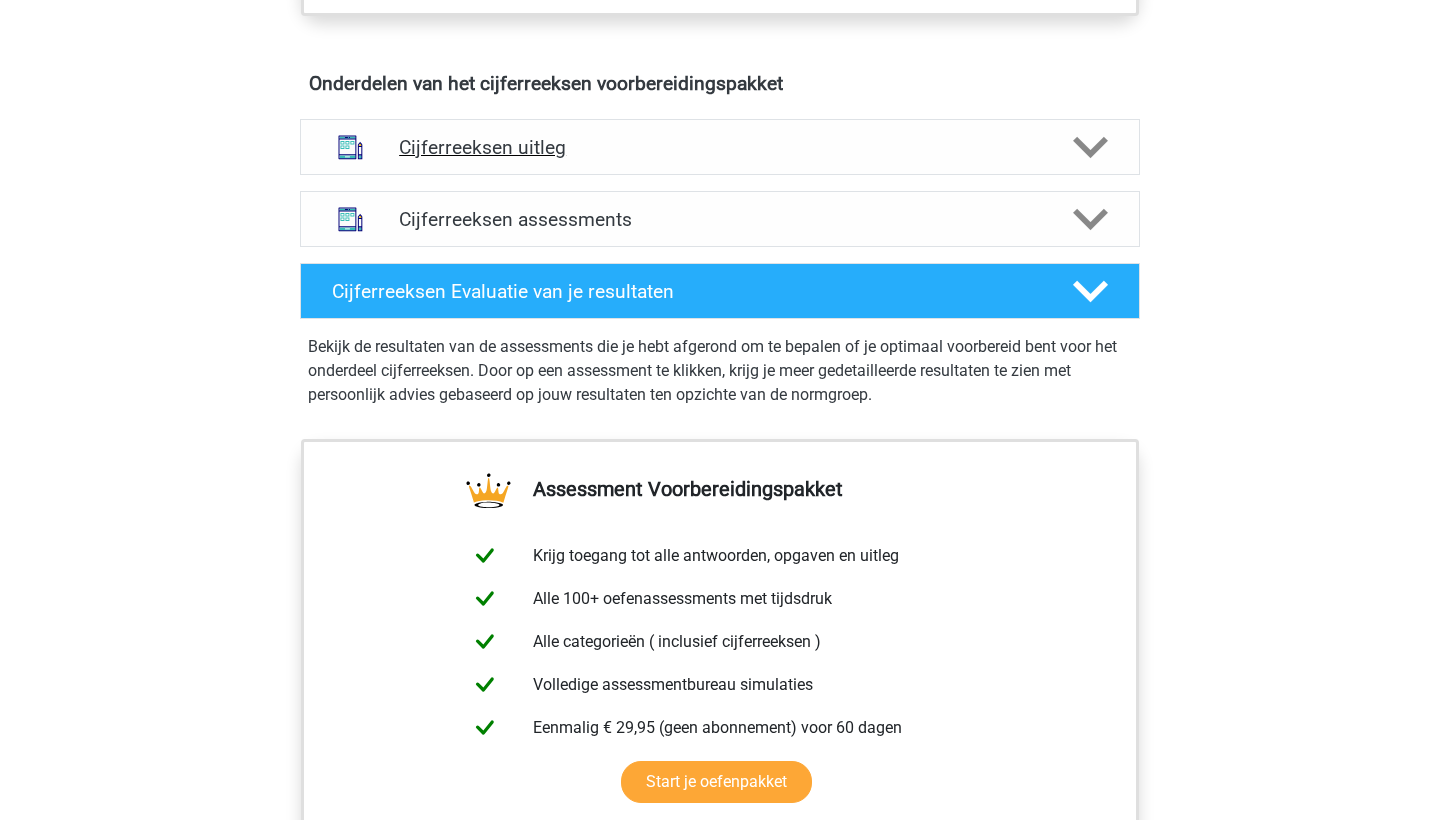 click on "Cijferreeksen uitleg" at bounding box center [720, 147] 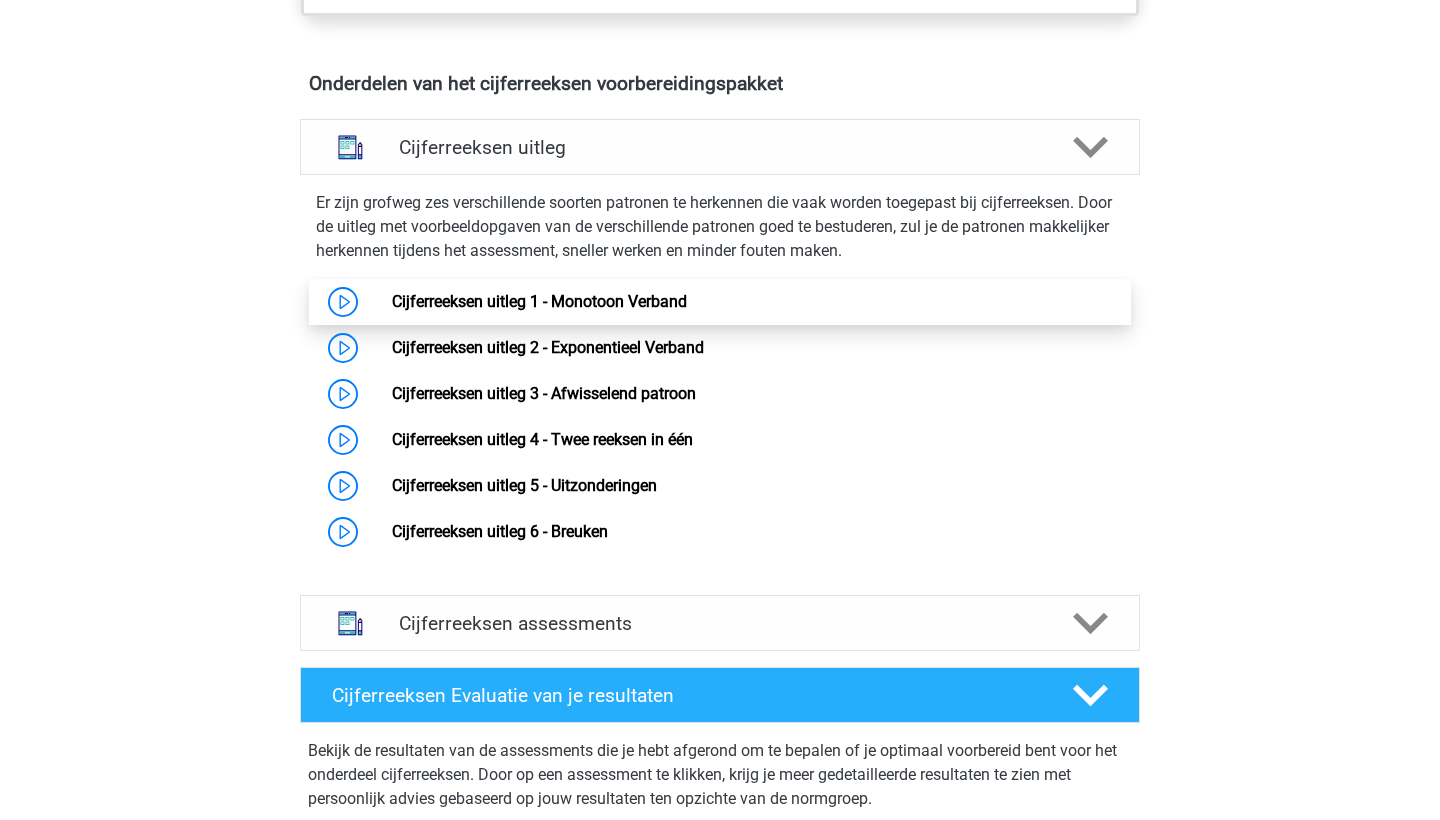 click on "Cijferreeksen uitleg 1 - Monotoon Verband" at bounding box center [539, 301] 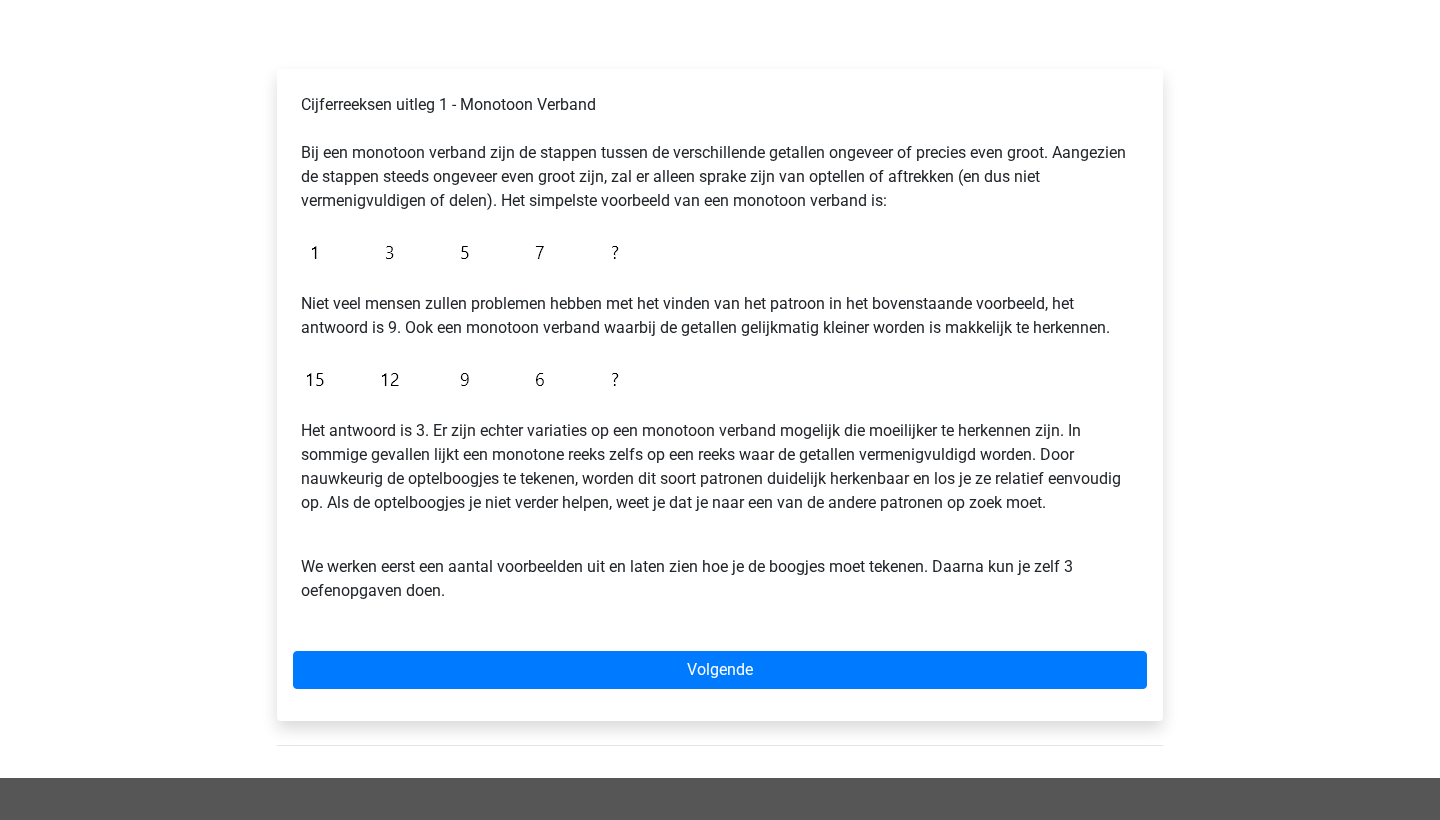 scroll, scrollTop: 274, scrollLeft: 0, axis: vertical 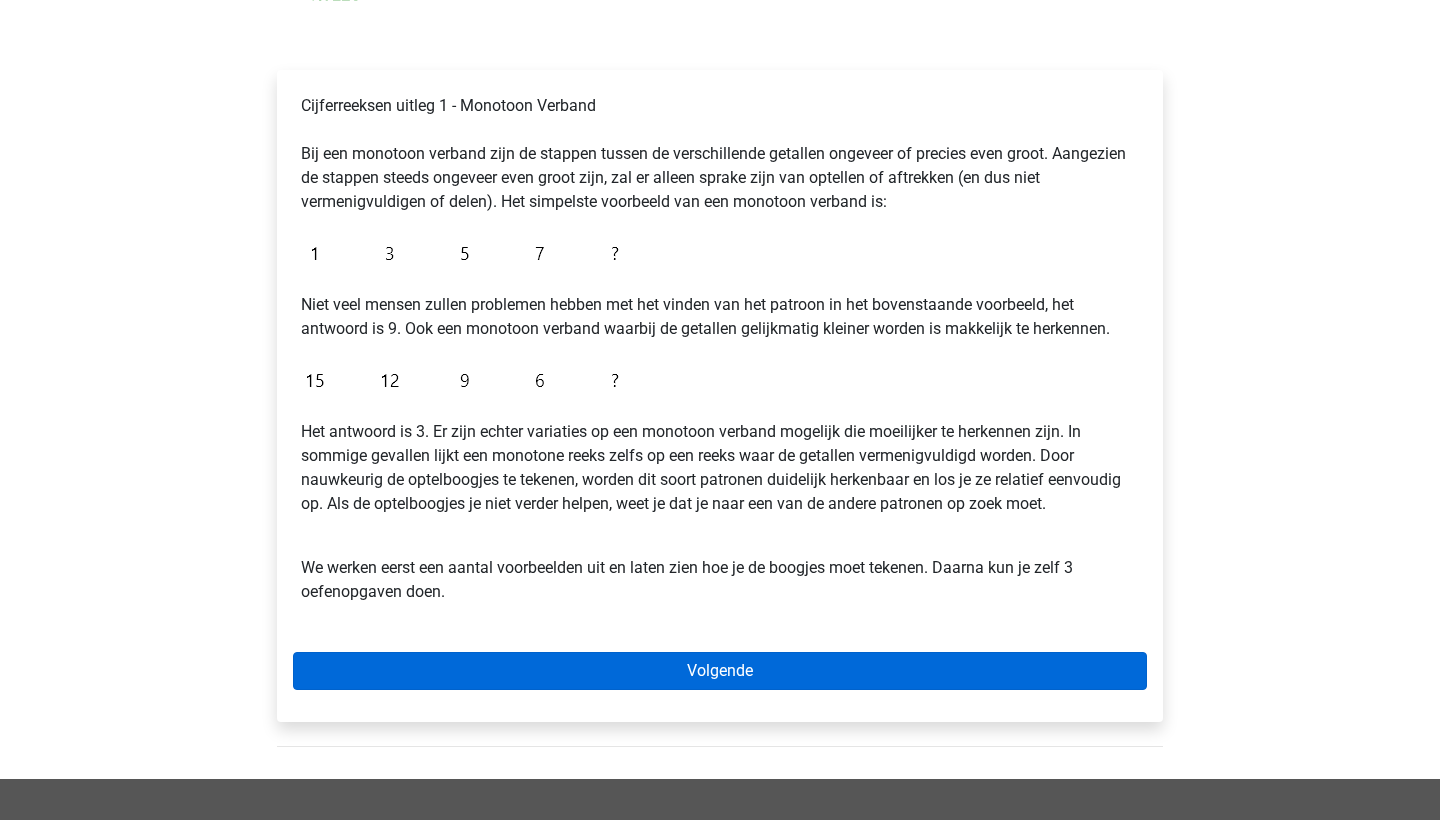 click on "Volgende" at bounding box center [720, 671] 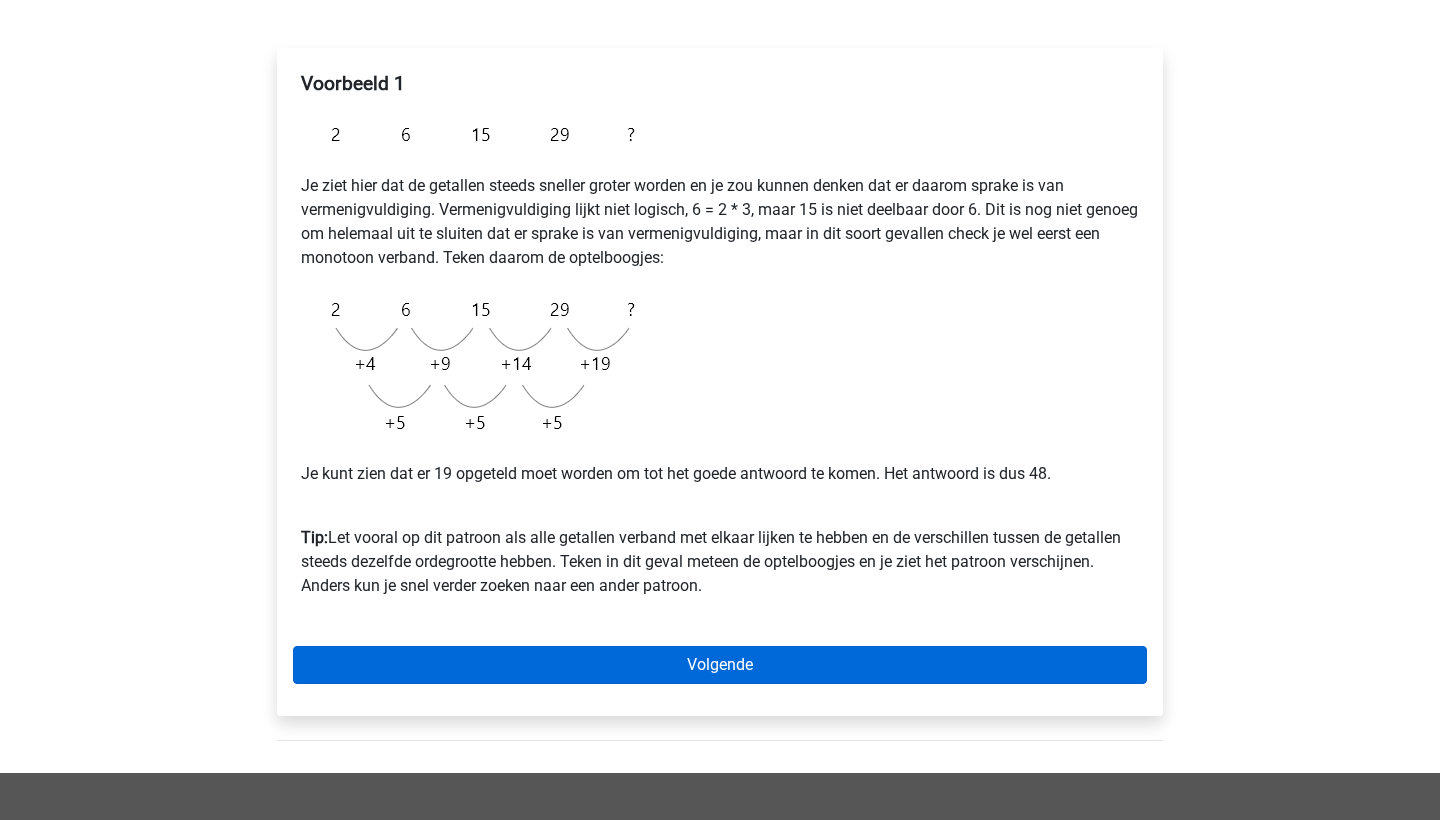 scroll, scrollTop: 296, scrollLeft: 0, axis: vertical 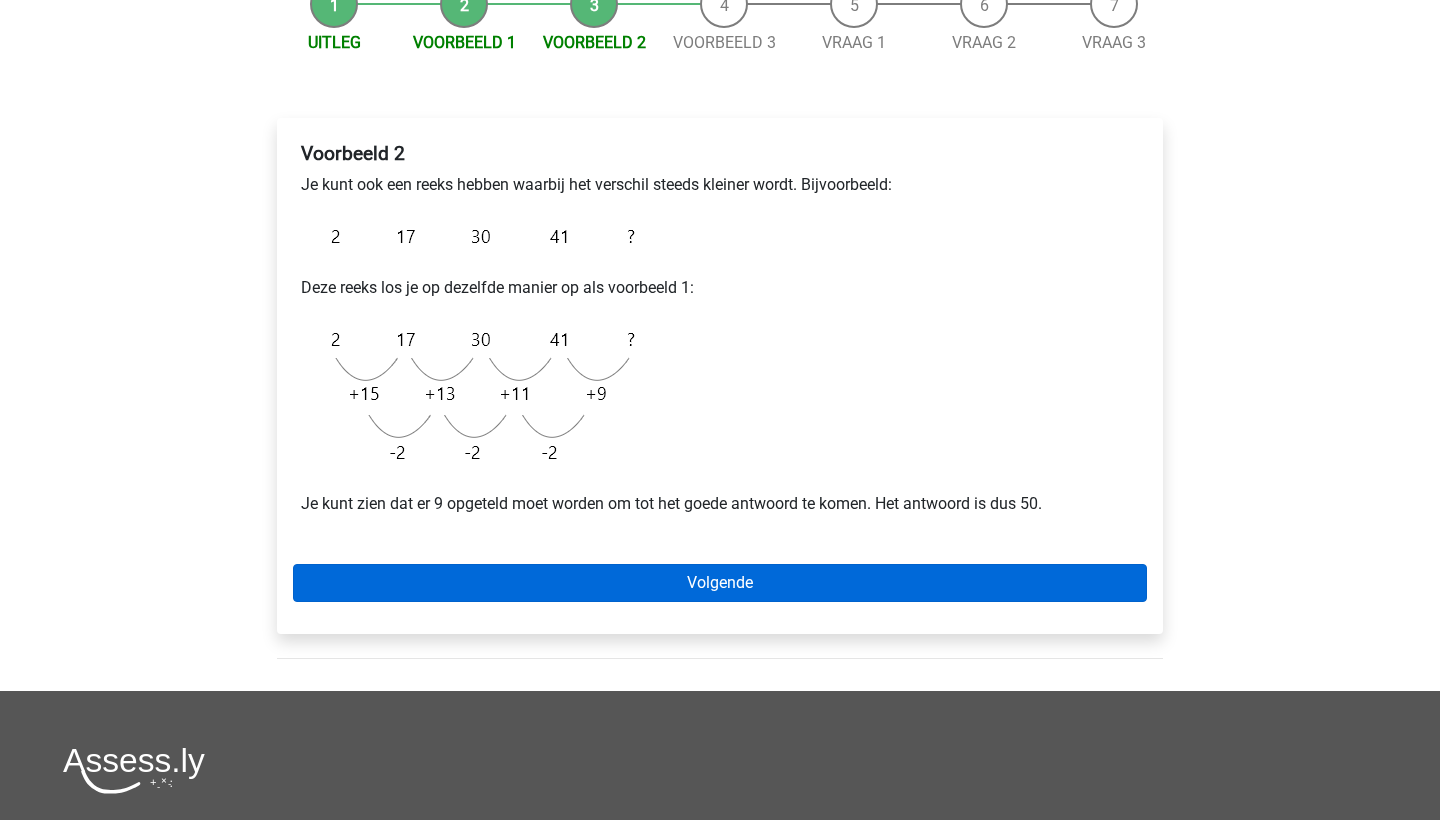 click on "Volgende" at bounding box center (720, 583) 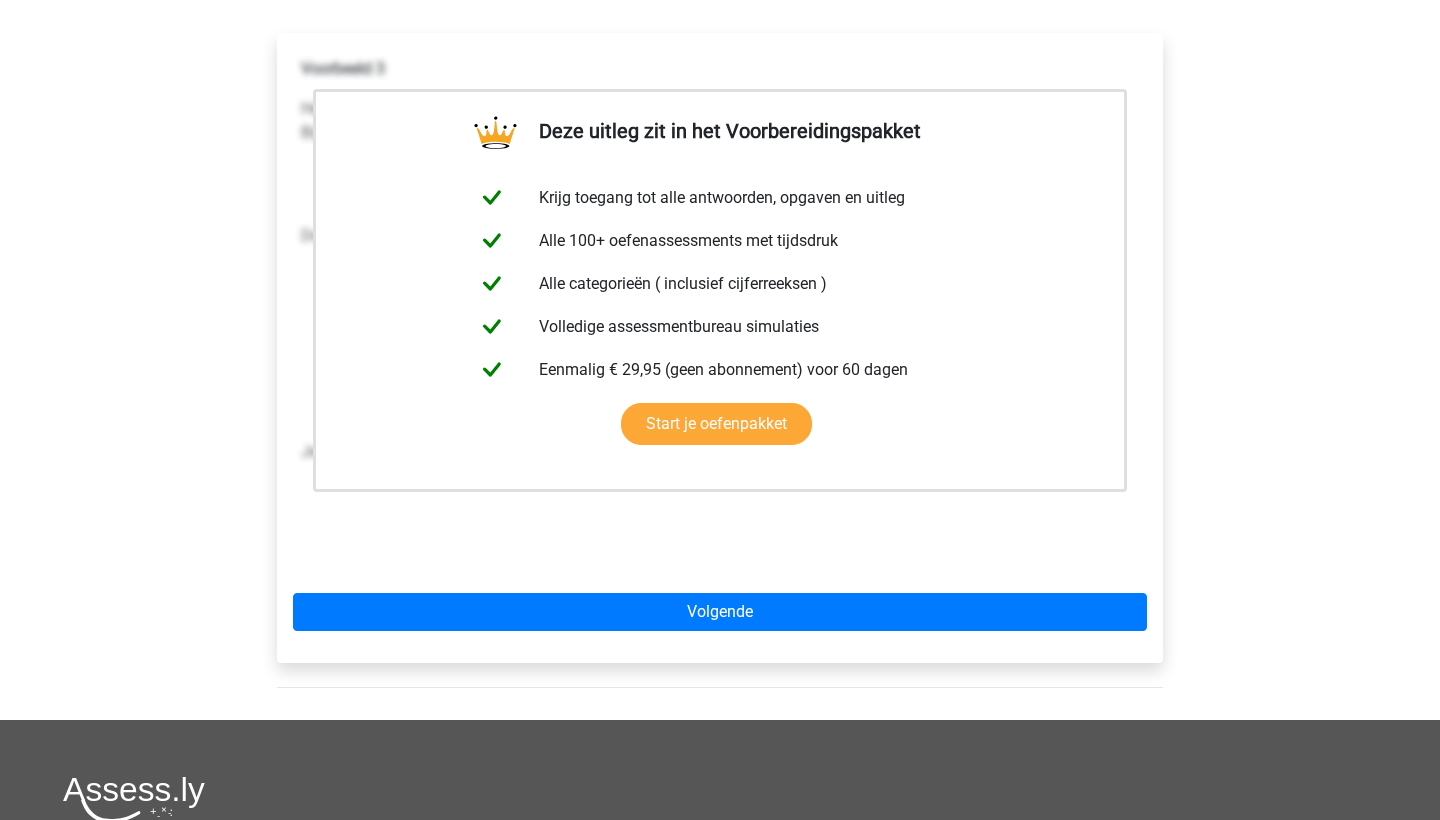 scroll, scrollTop: 318, scrollLeft: 0, axis: vertical 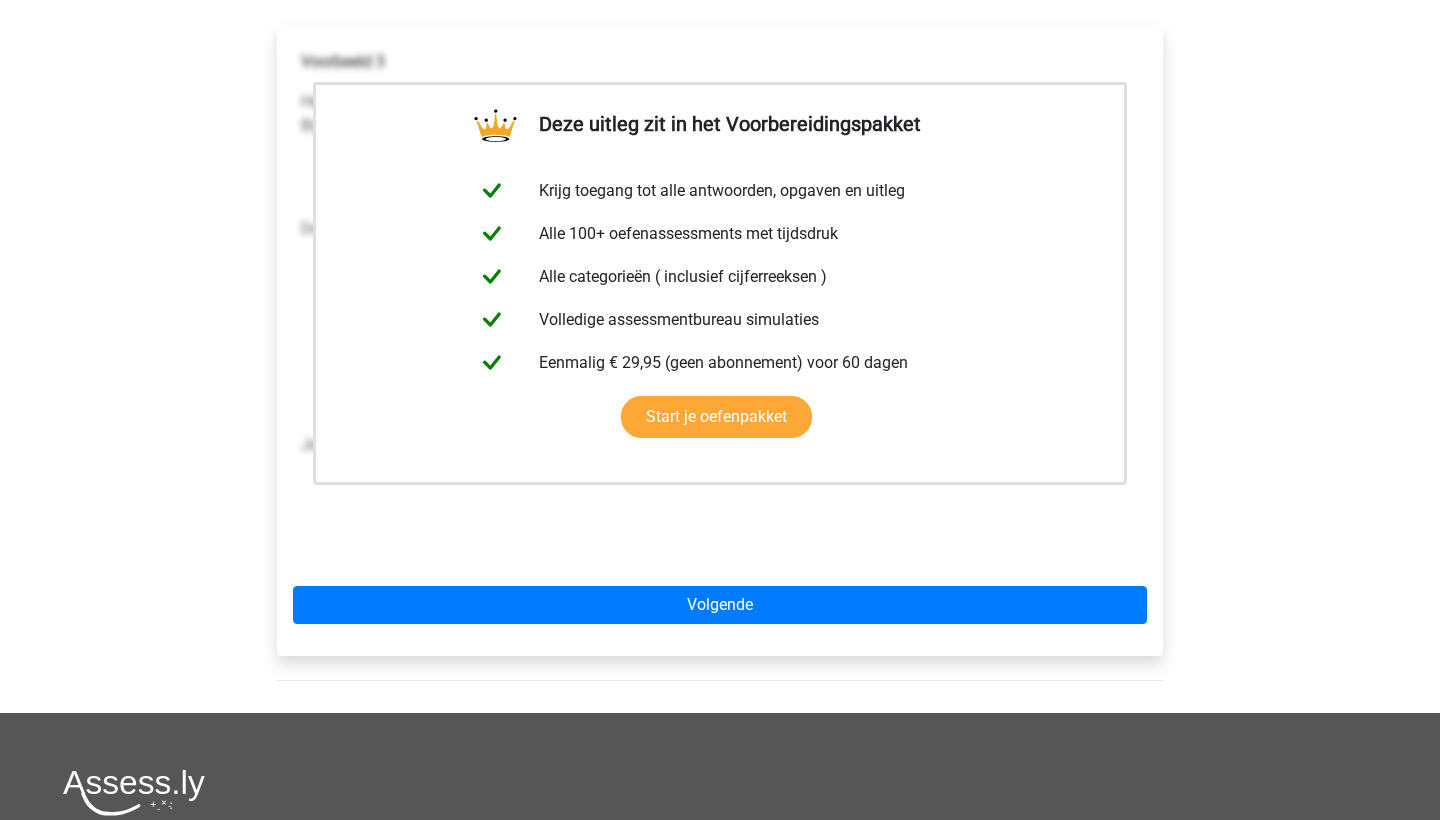 click on "Voorbeeld 3 Hetzelfde soort reeks kun je ook tegenkomen bij een reeks waar de getallen steeds redelijk gelijkmatig kleiner worden. Bijvoorbeeld bij de volgende reeks. Deze reeks los je op dezelfde manier op als voorbeeld 1 en 2: Je kunt zien dat er 15 afgetrokken moet worden om tot het goede antwoord te komen. Het antwoord is dus 19." at bounding box center [720, 302] 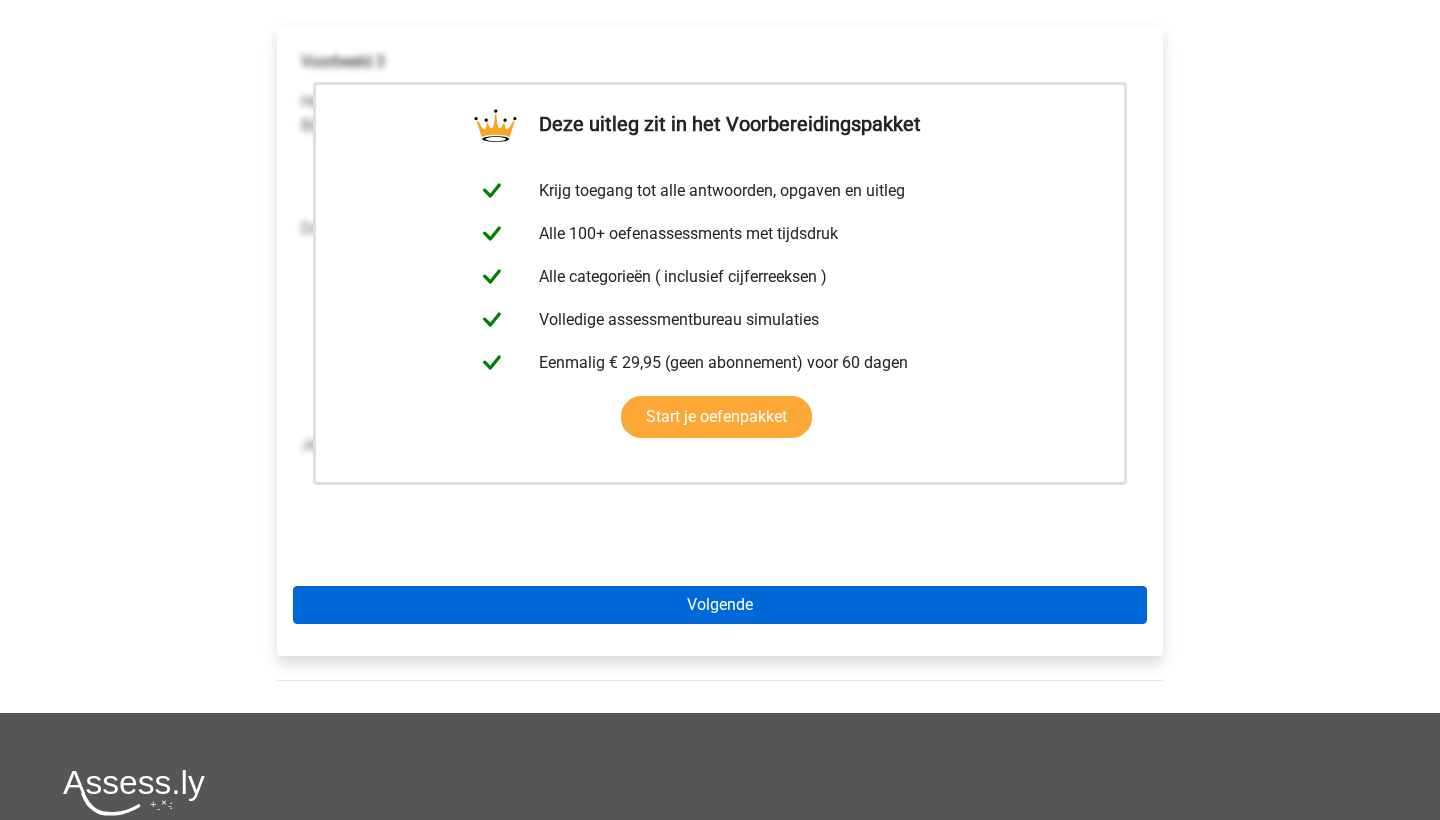 click on "Volgende" at bounding box center (720, 605) 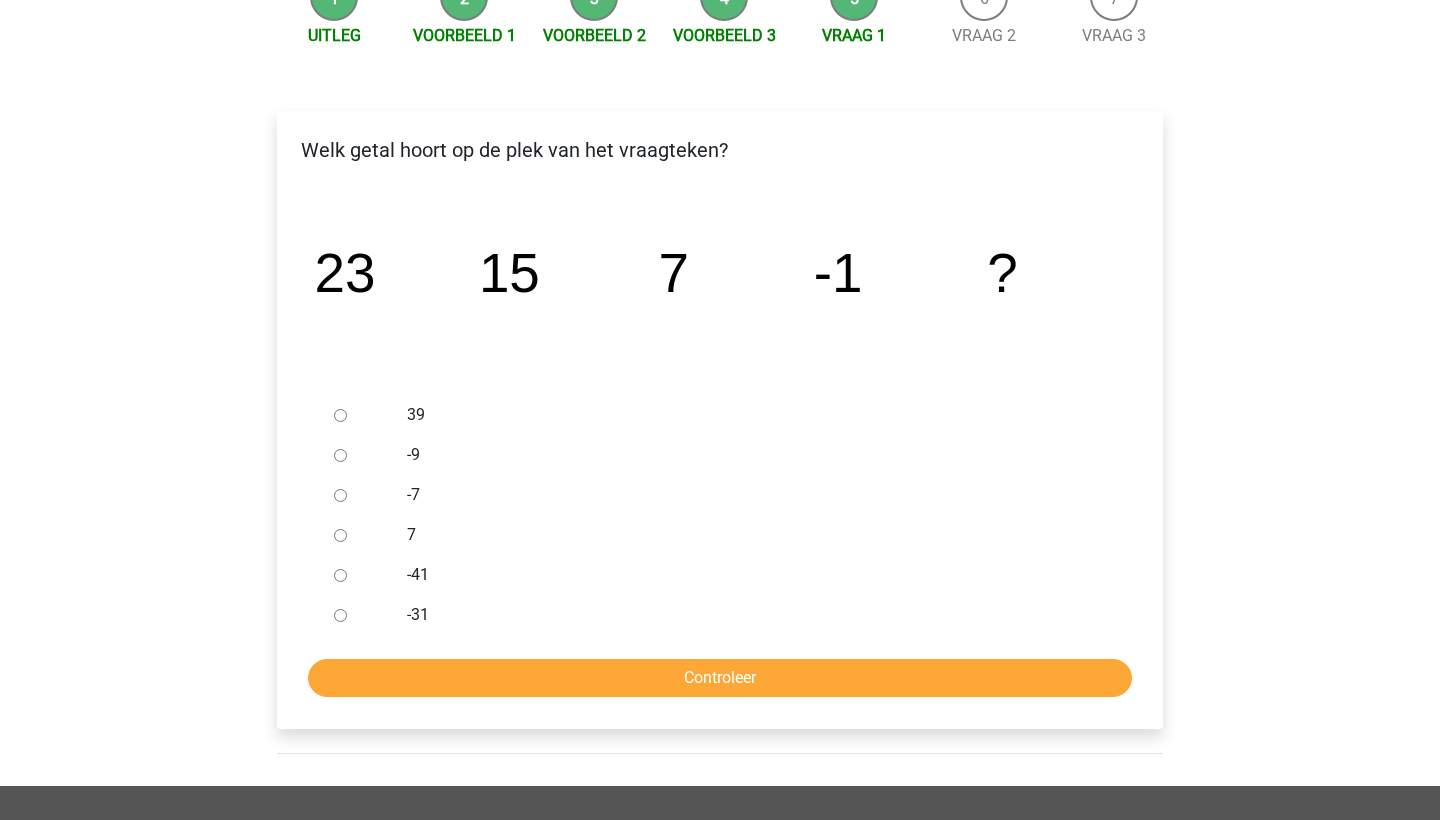 scroll, scrollTop: 239, scrollLeft: 0, axis: vertical 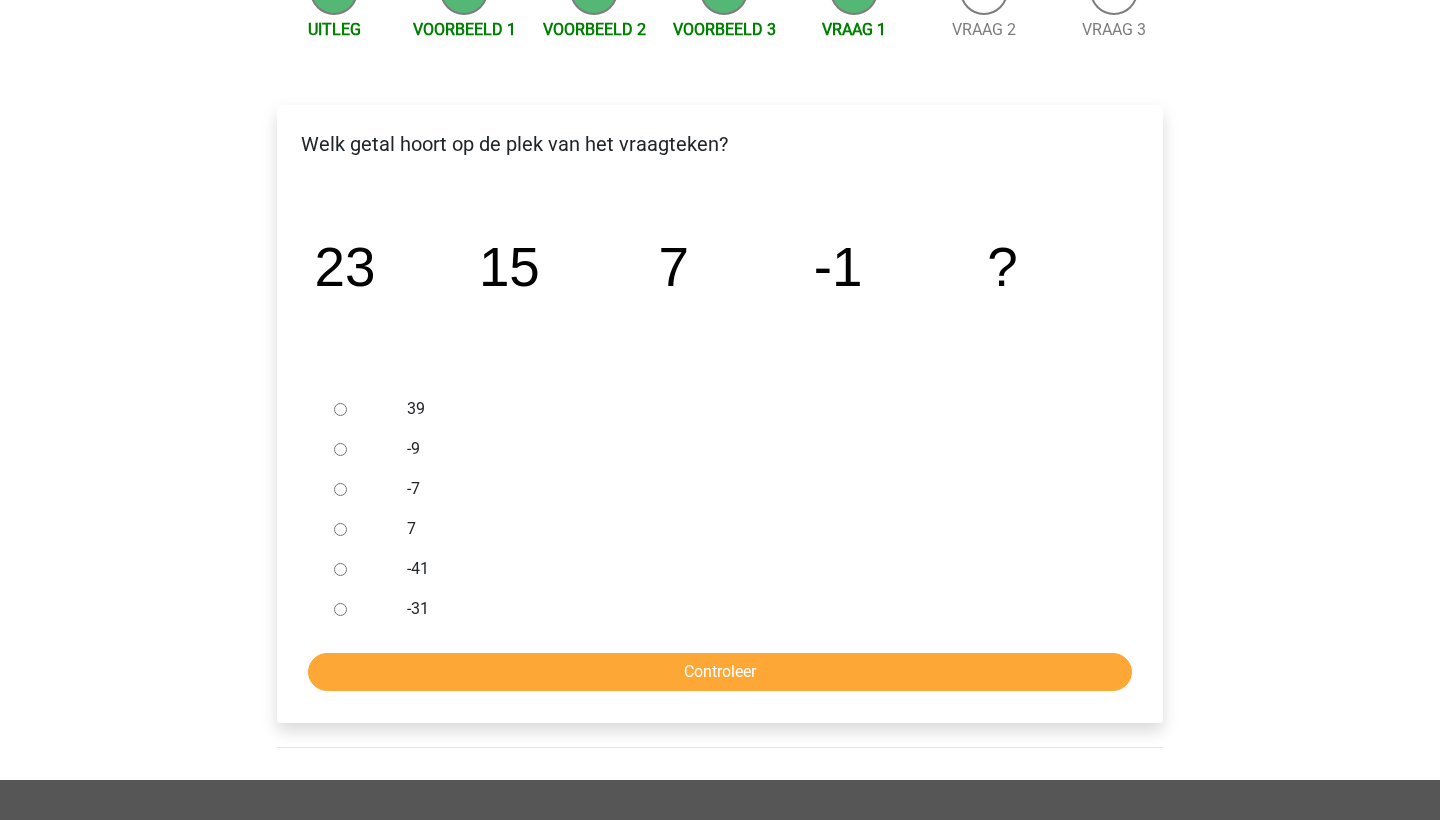 click on "-9" at bounding box center (340, 449) 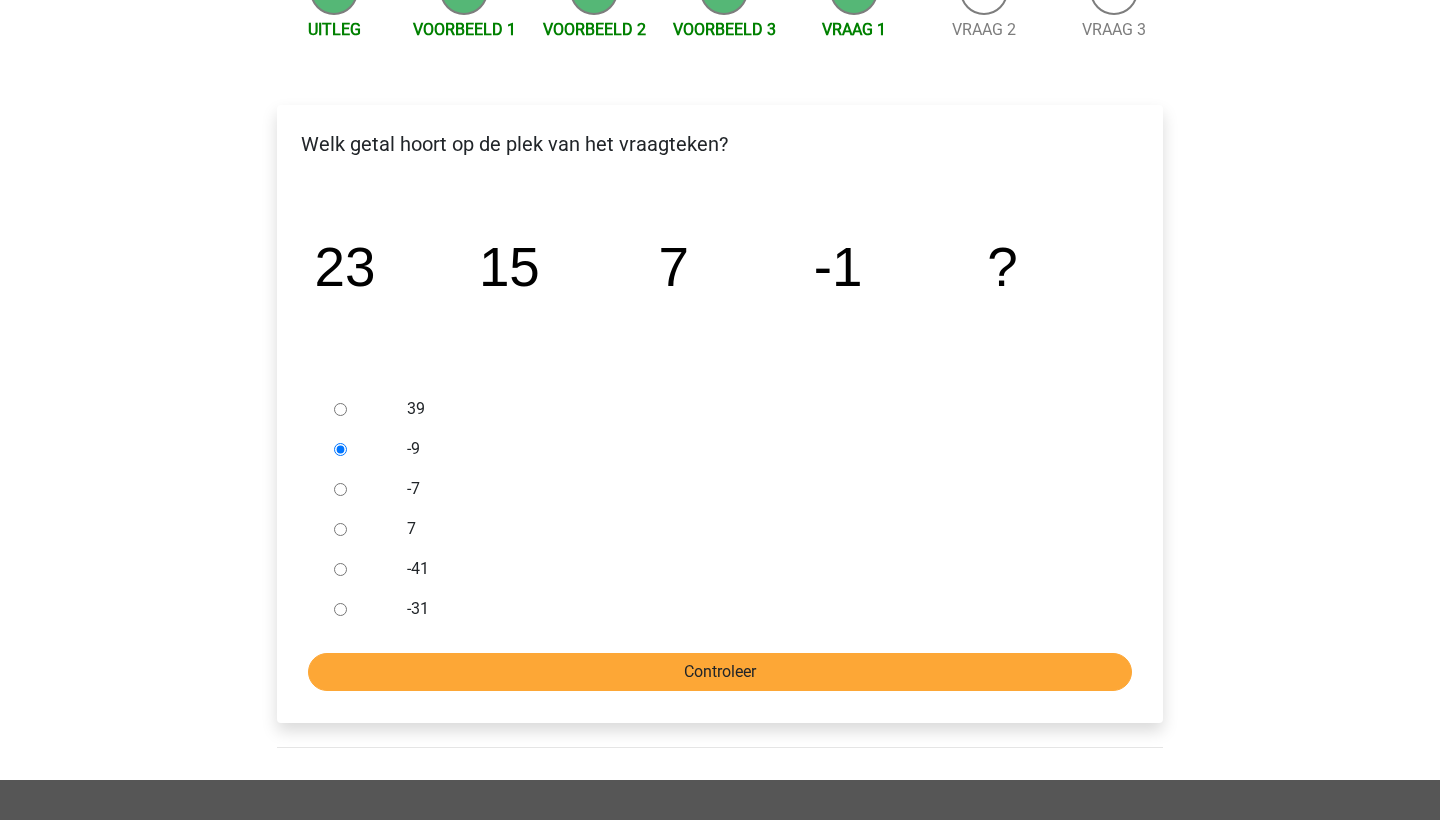 click on "Controleer" at bounding box center (720, 672) 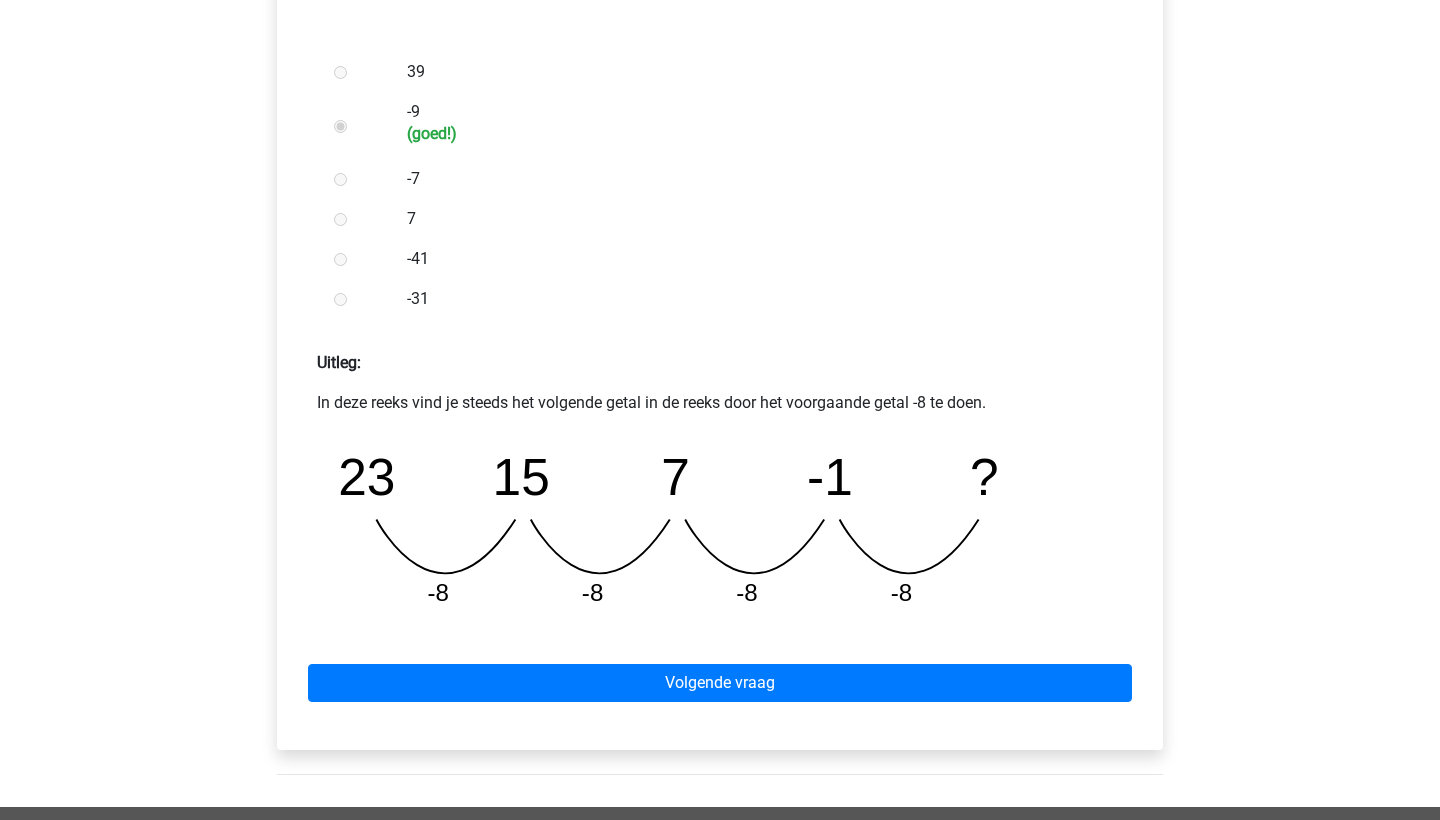 scroll, scrollTop: 595, scrollLeft: 0, axis: vertical 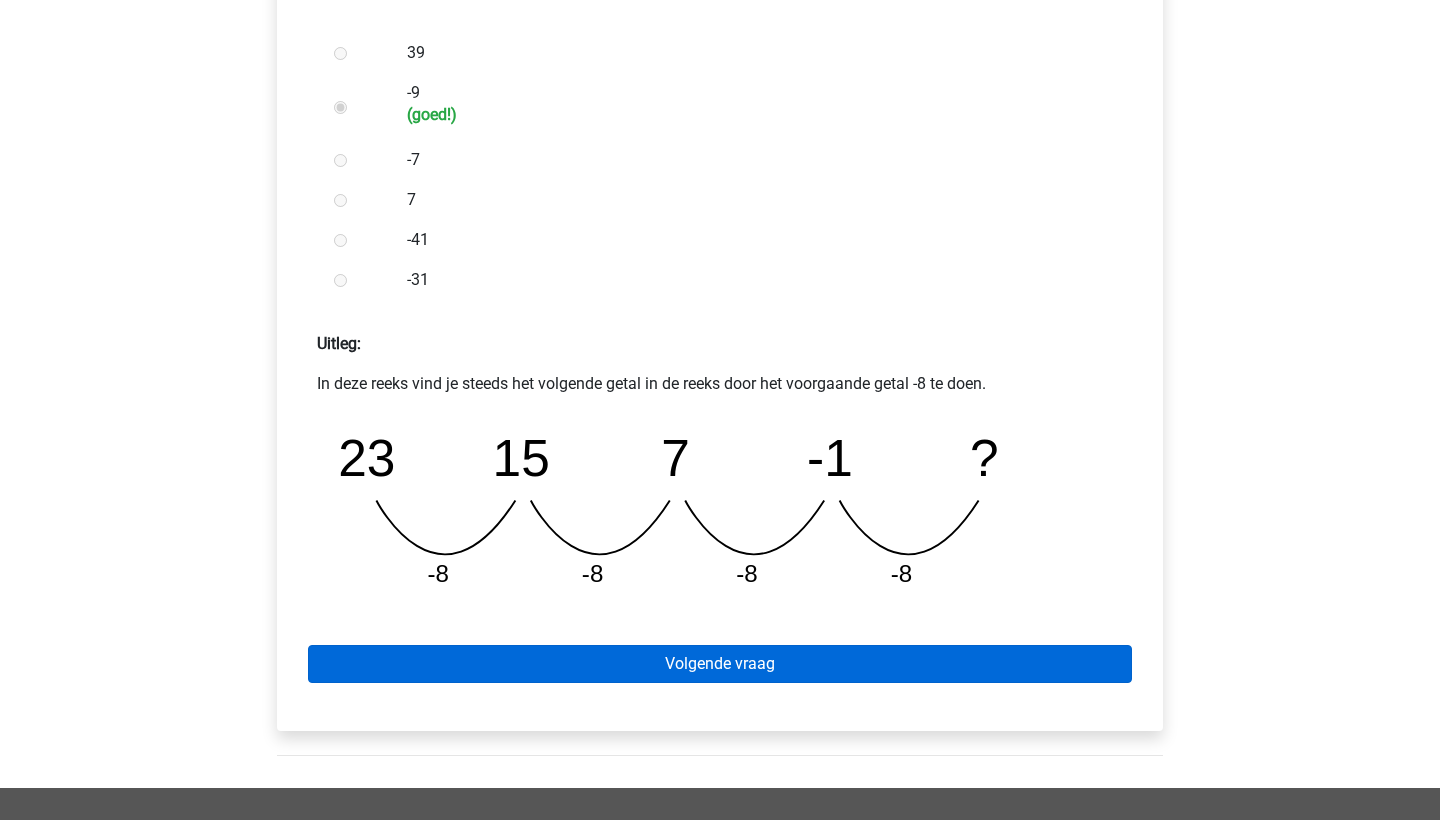click on "Volgende vraag" at bounding box center (720, 664) 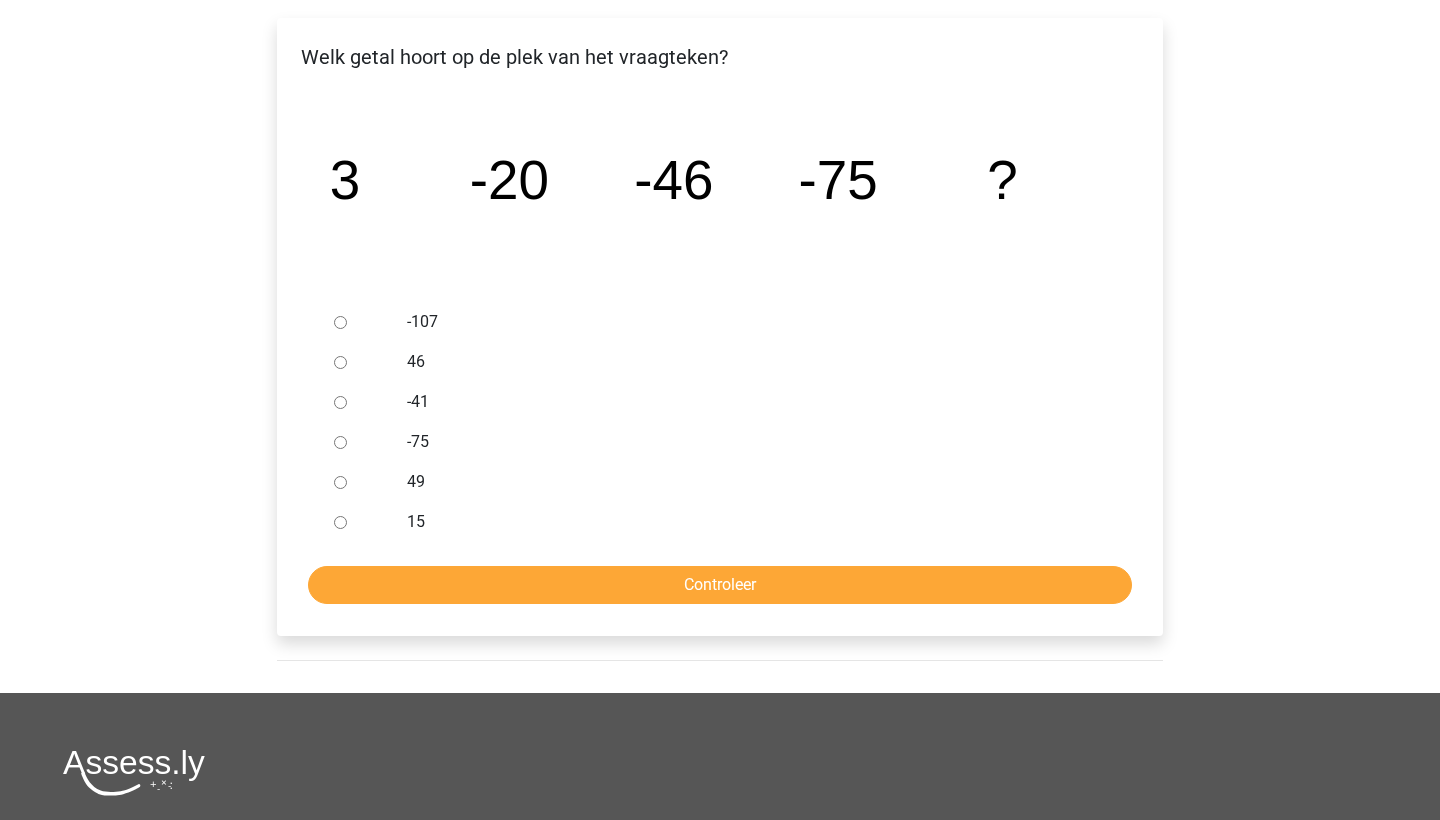 scroll, scrollTop: 325, scrollLeft: 0, axis: vertical 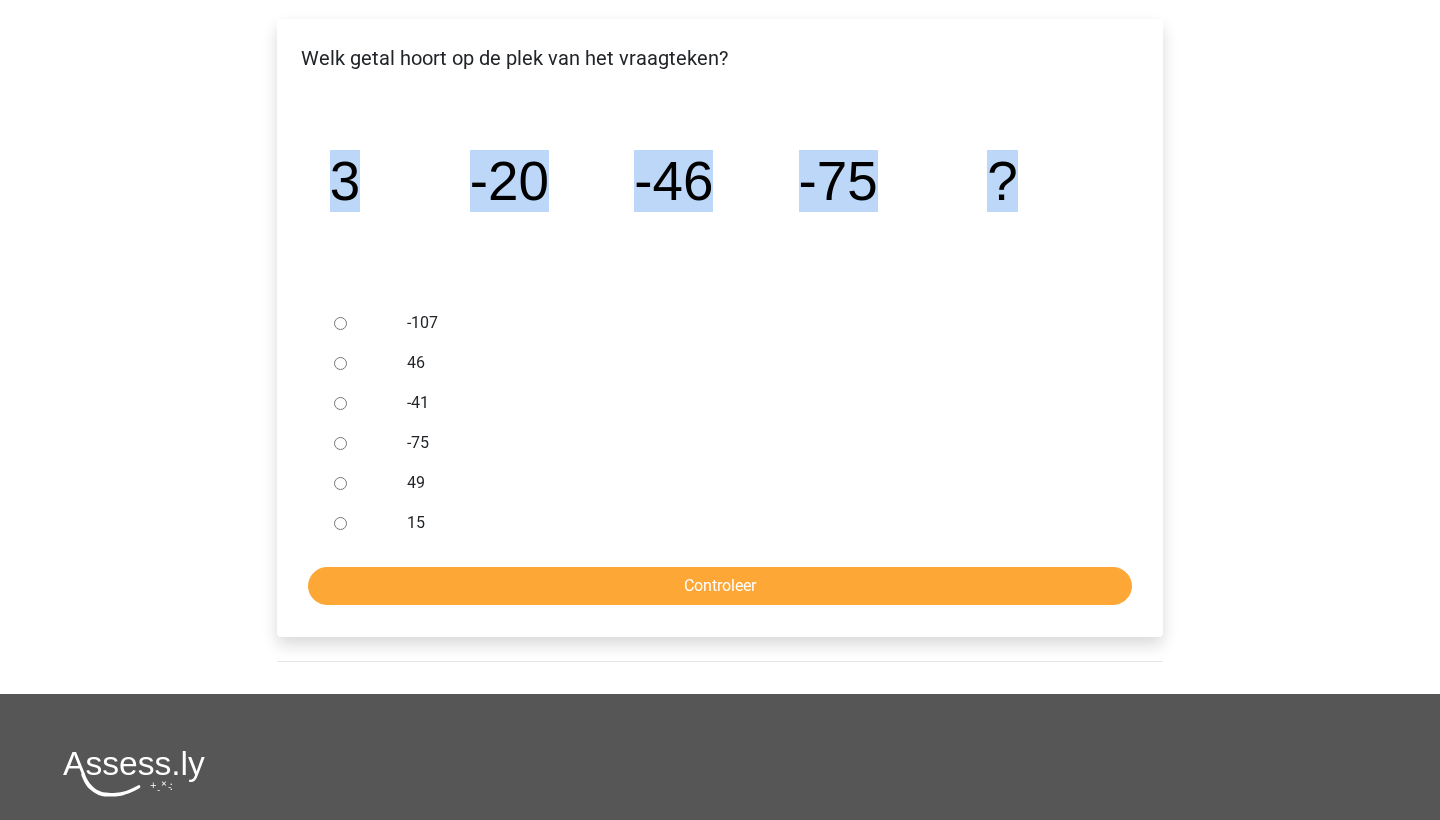 drag, startPoint x: 333, startPoint y: 183, endPoint x: 1012, endPoint y: 182, distance: 679.00073 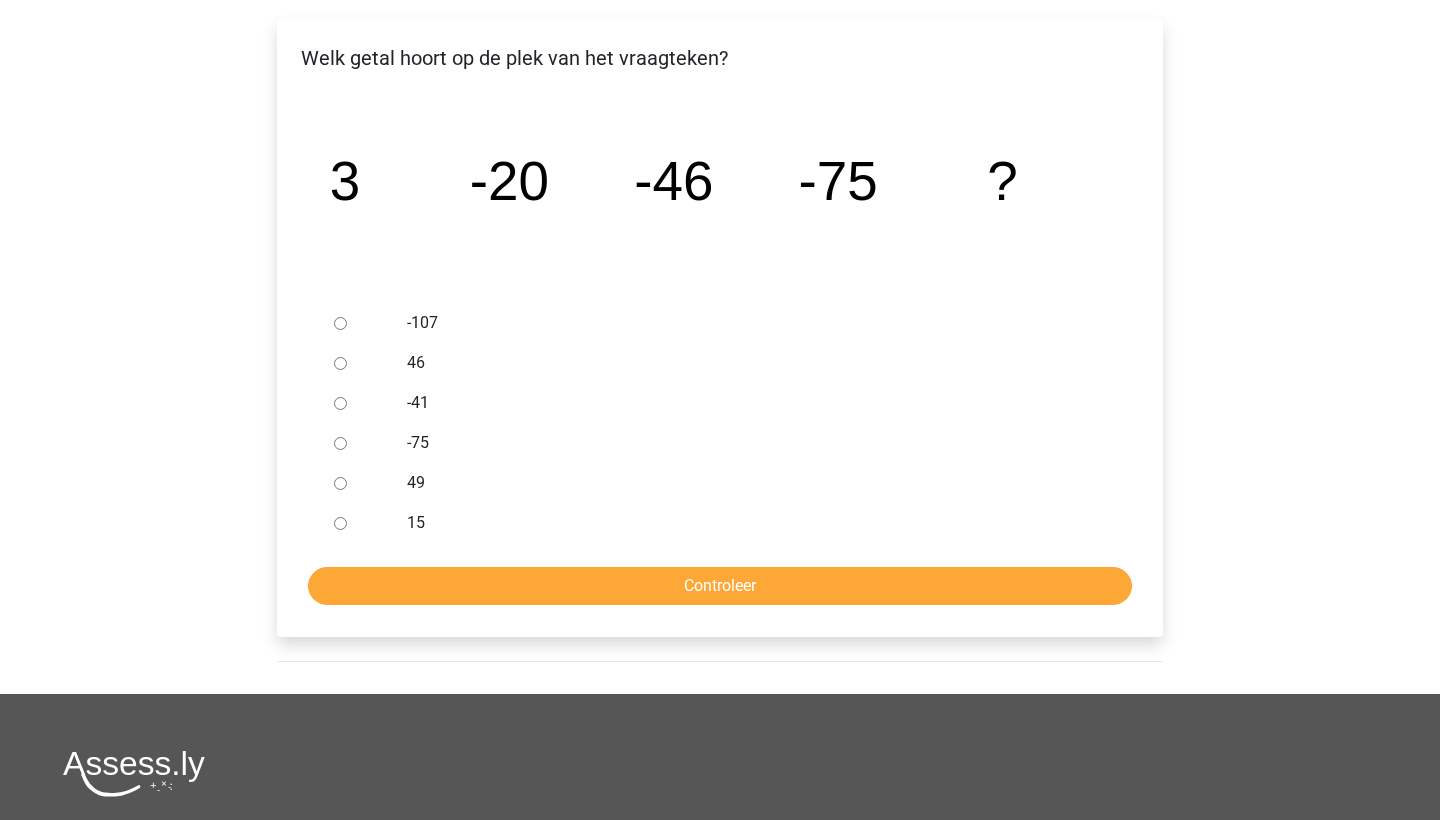 click at bounding box center [359, 323] 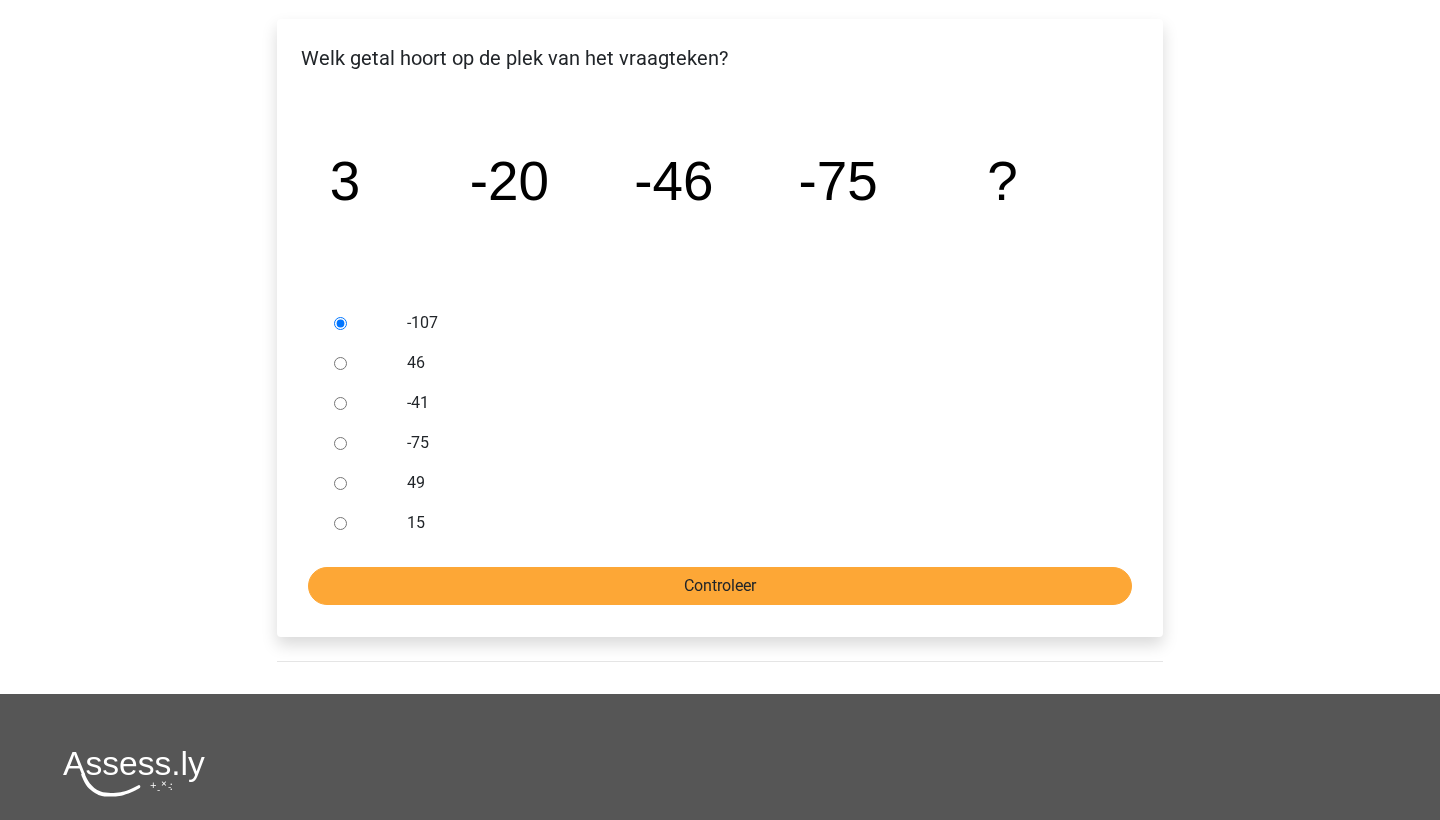 click on "Controleer" at bounding box center (720, 586) 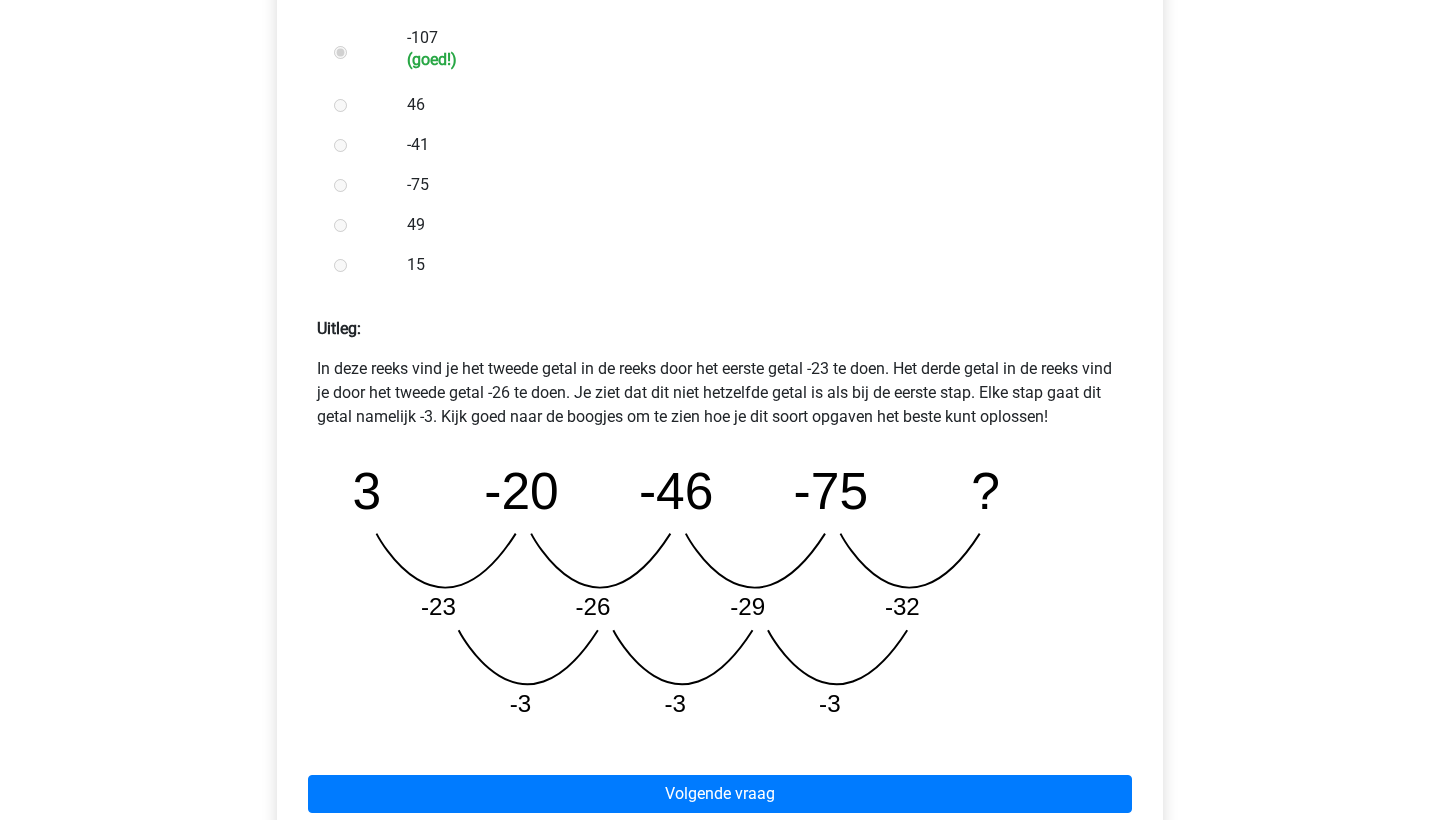 scroll, scrollTop: 614, scrollLeft: 0, axis: vertical 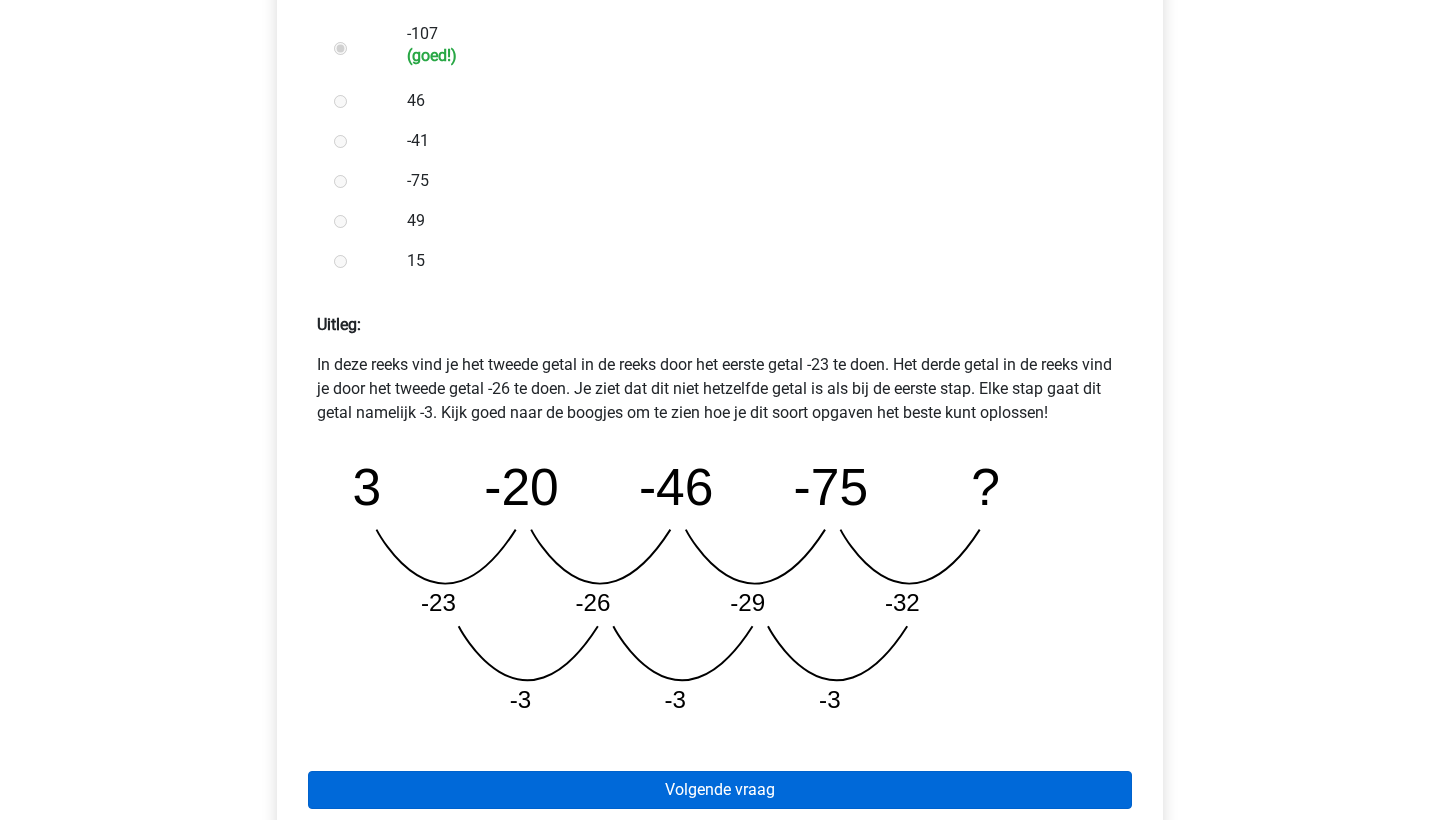 click on "Volgende vraag" at bounding box center (720, 790) 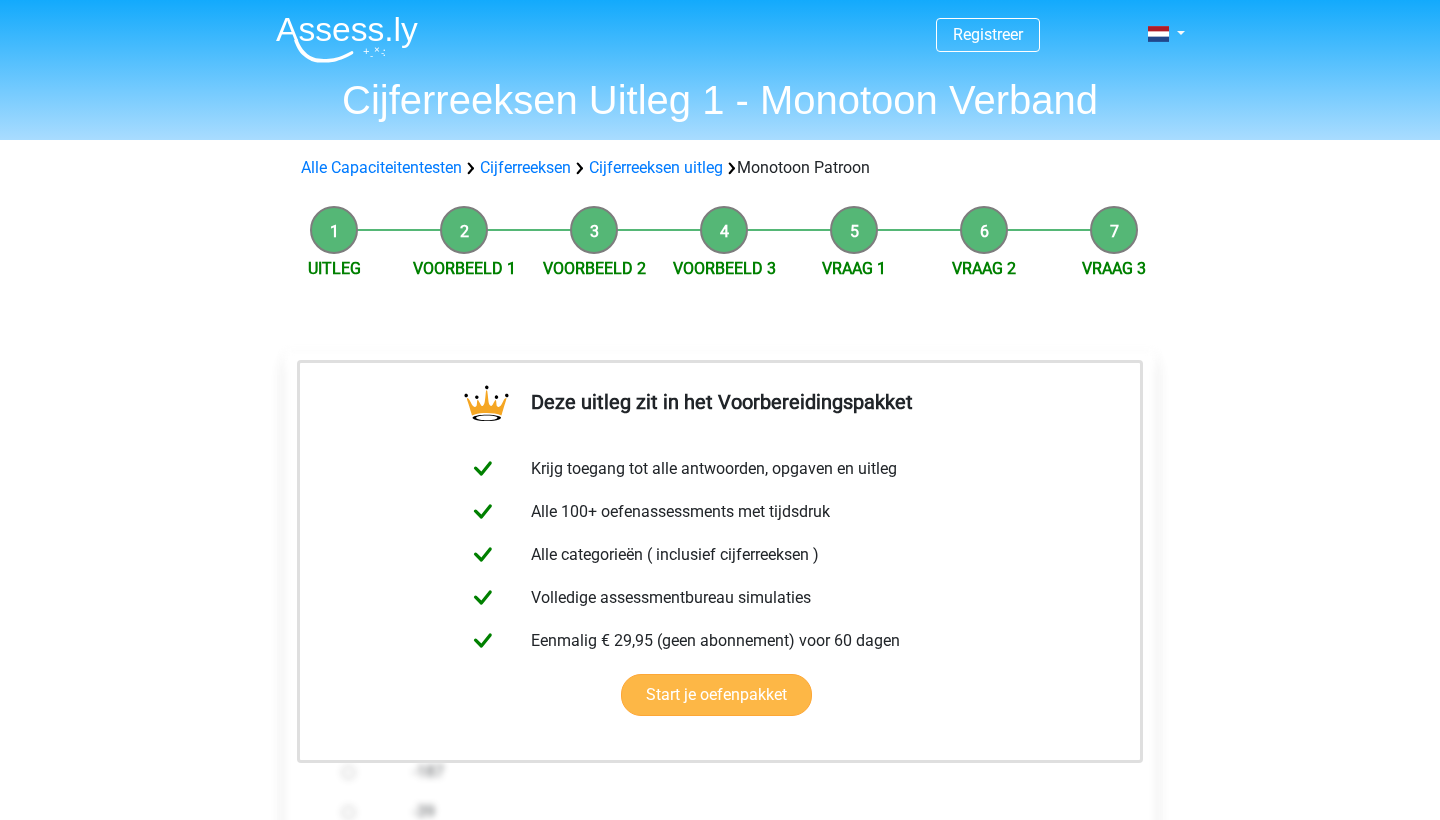 scroll, scrollTop: 0, scrollLeft: 0, axis: both 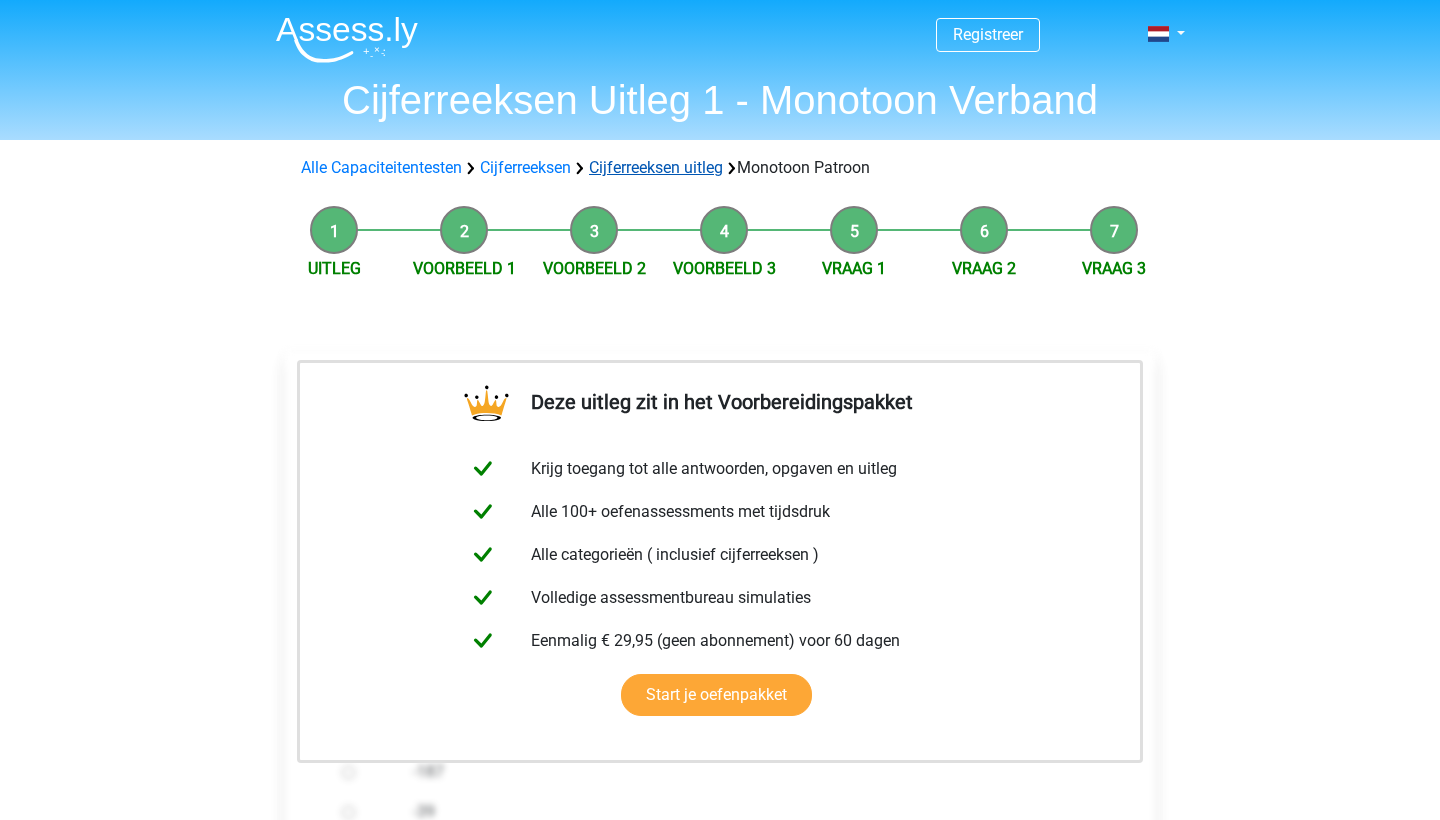 click on "Cijferreeksen uitleg" at bounding box center (656, 167) 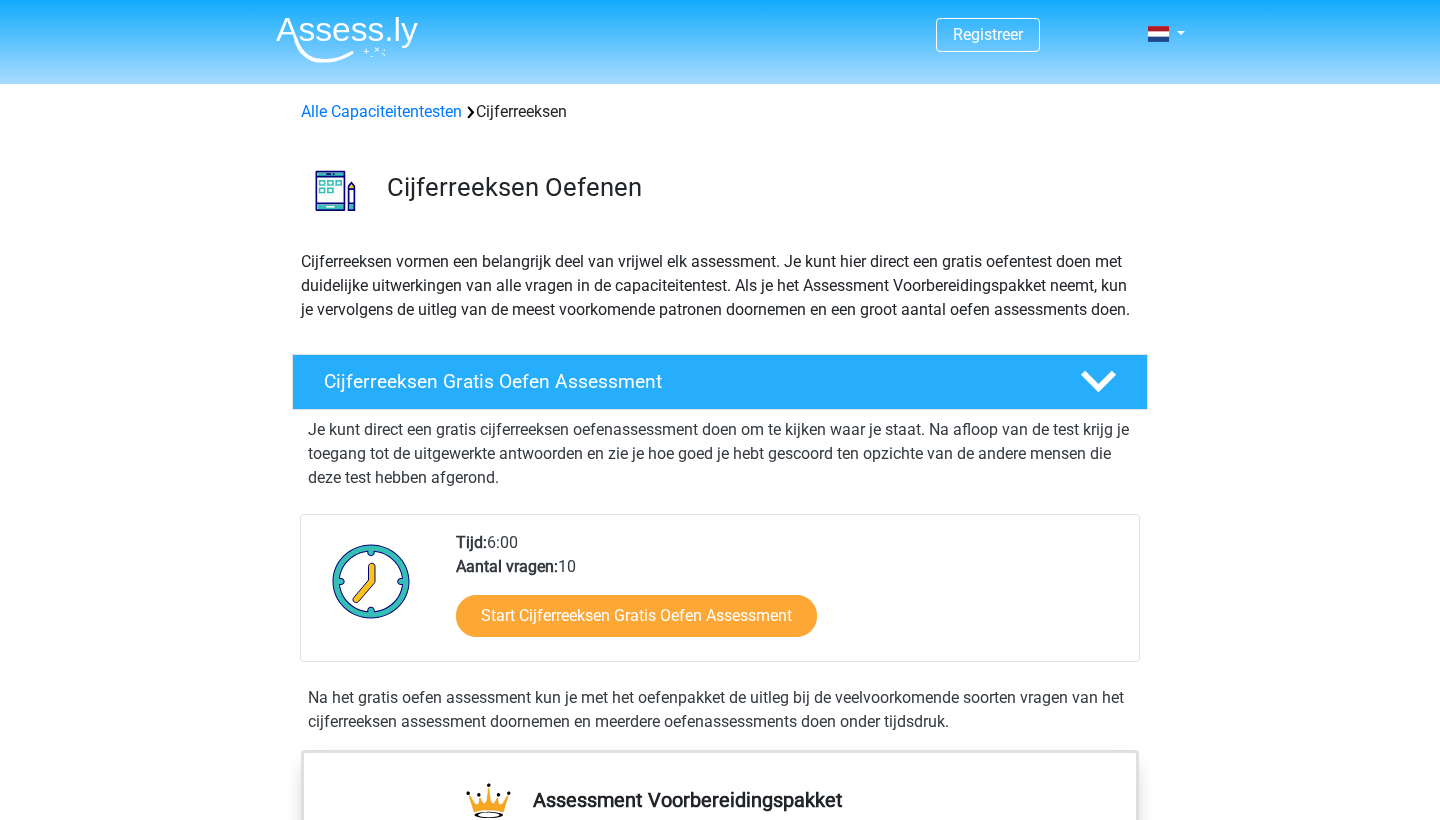 scroll, scrollTop: 1287, scrollLeft: 0, axis: vertical 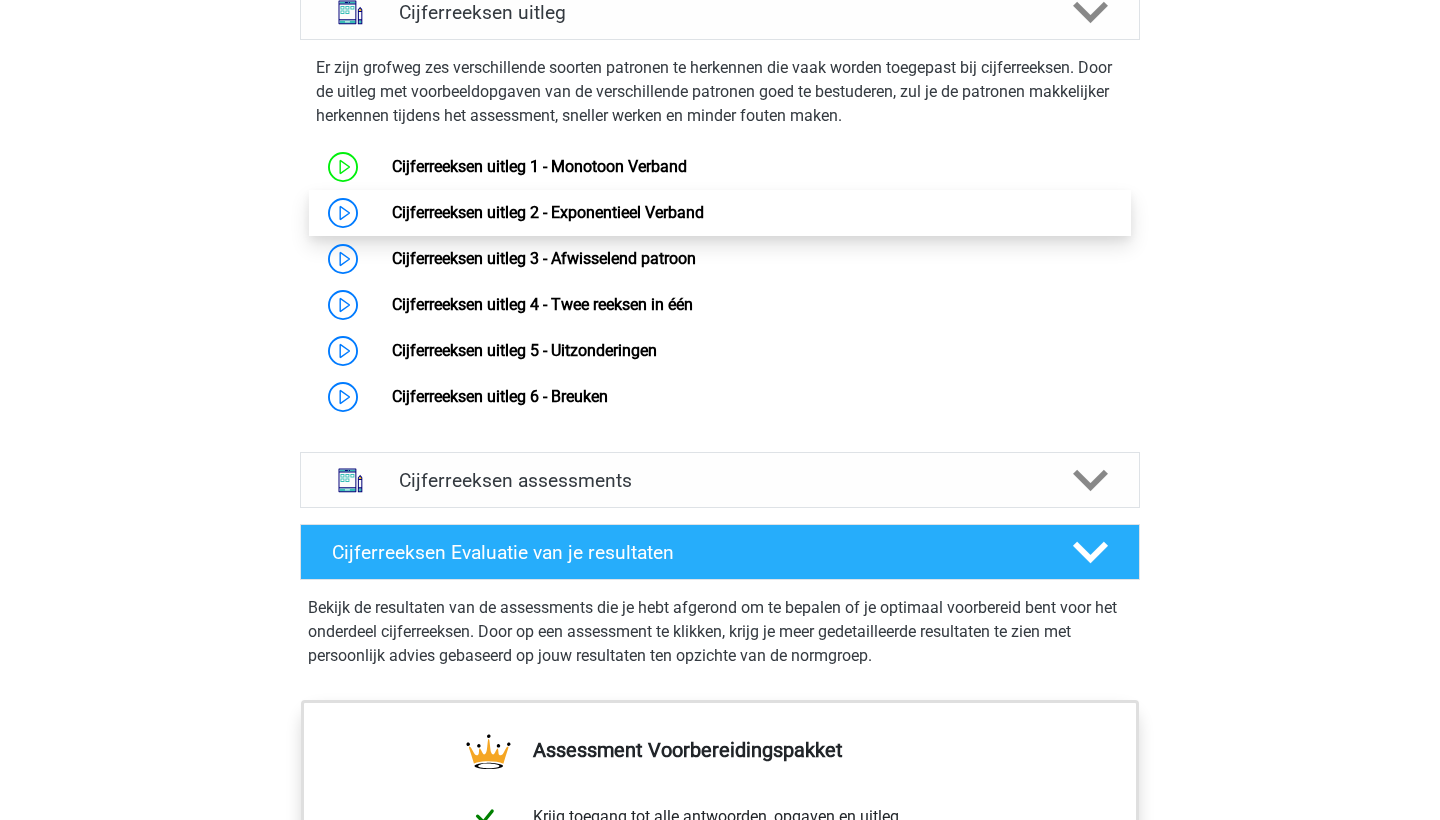 click on "Cijferreeksen uitleg 2 - Exponentieel Verband" at bounding box center [548, 212] 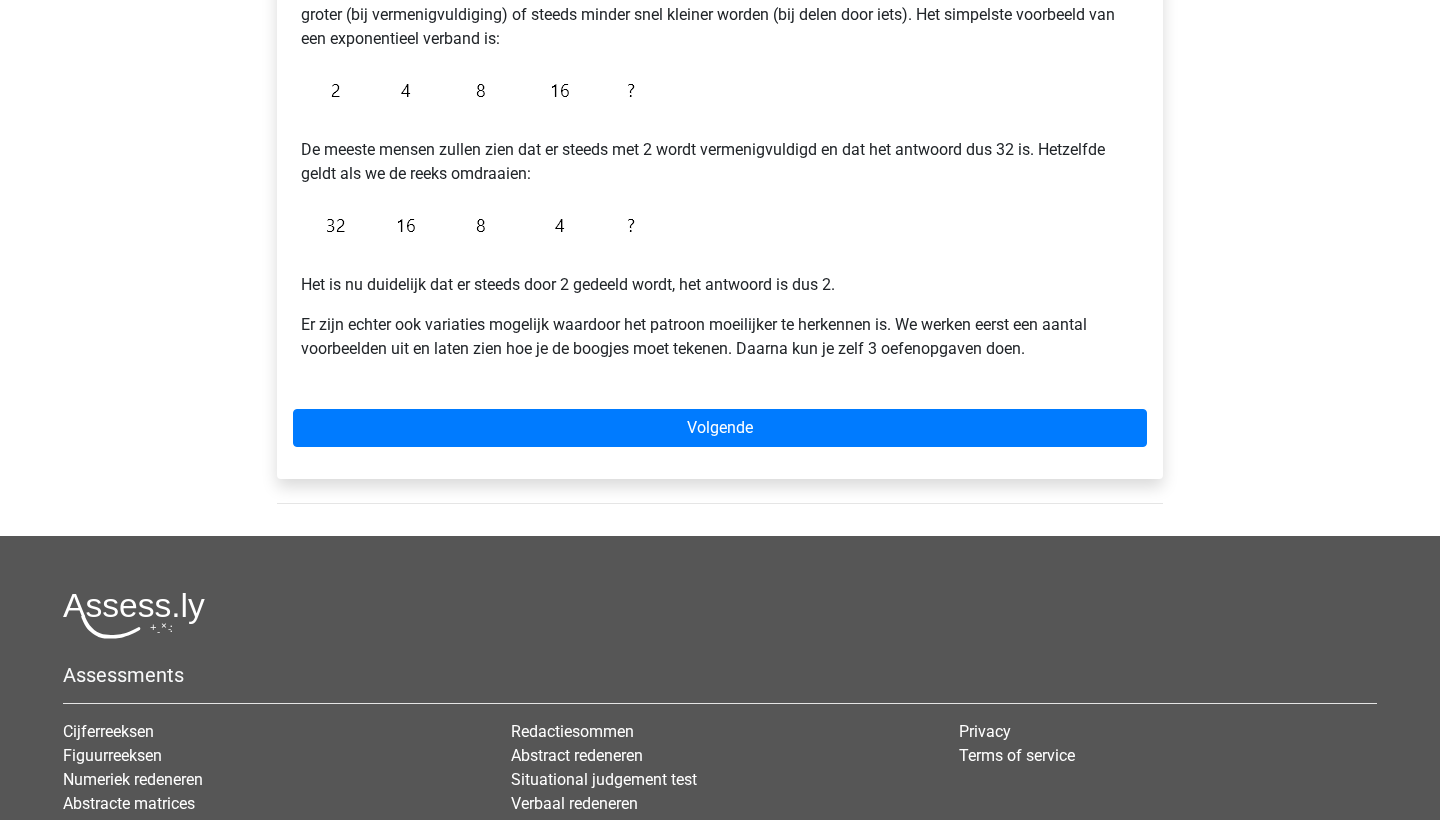 scroll, scrollTop: 441, scrollLeft: 0, axis: vertical 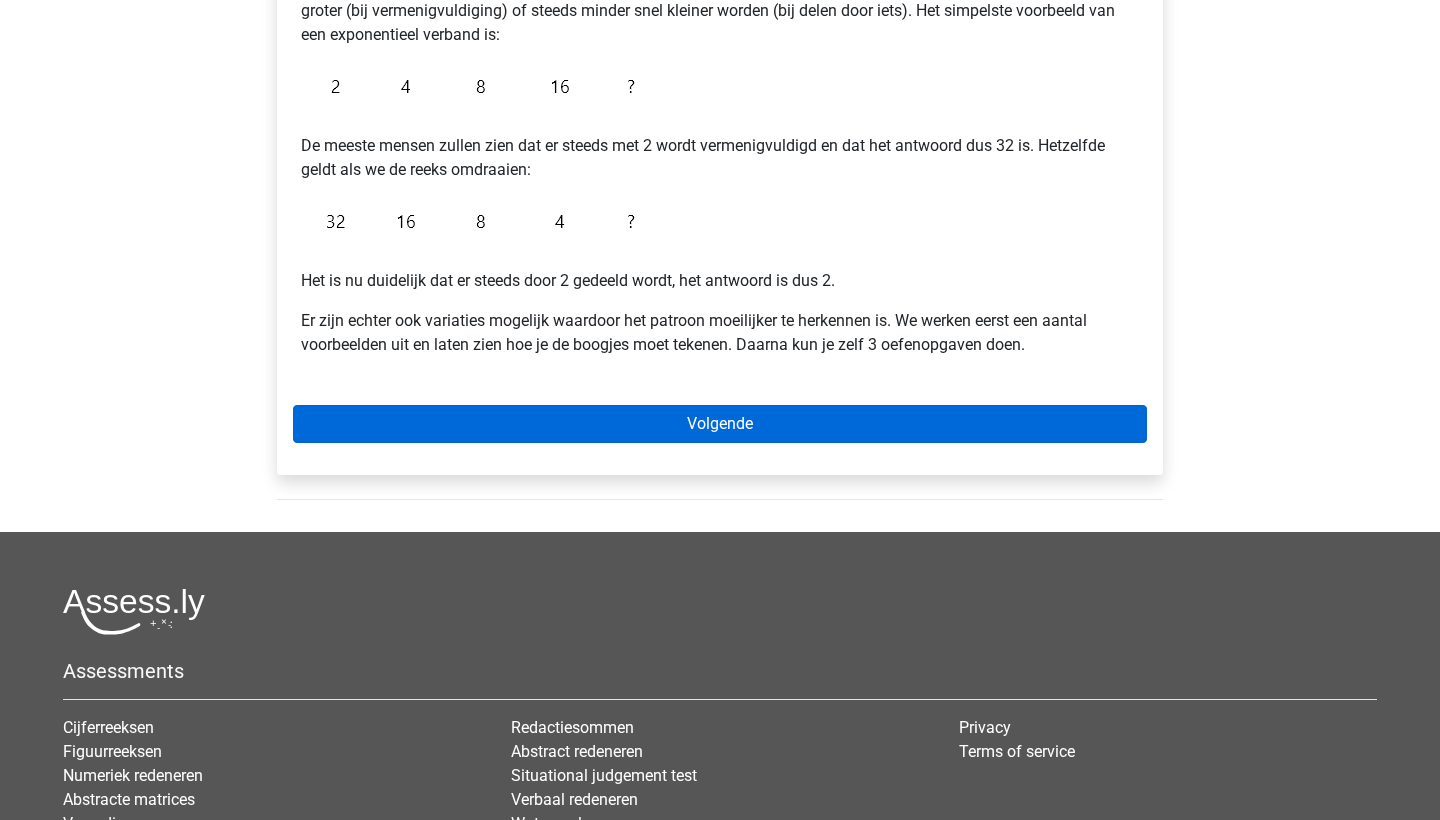 click on "Volgende" at bounding box center [720, 424] 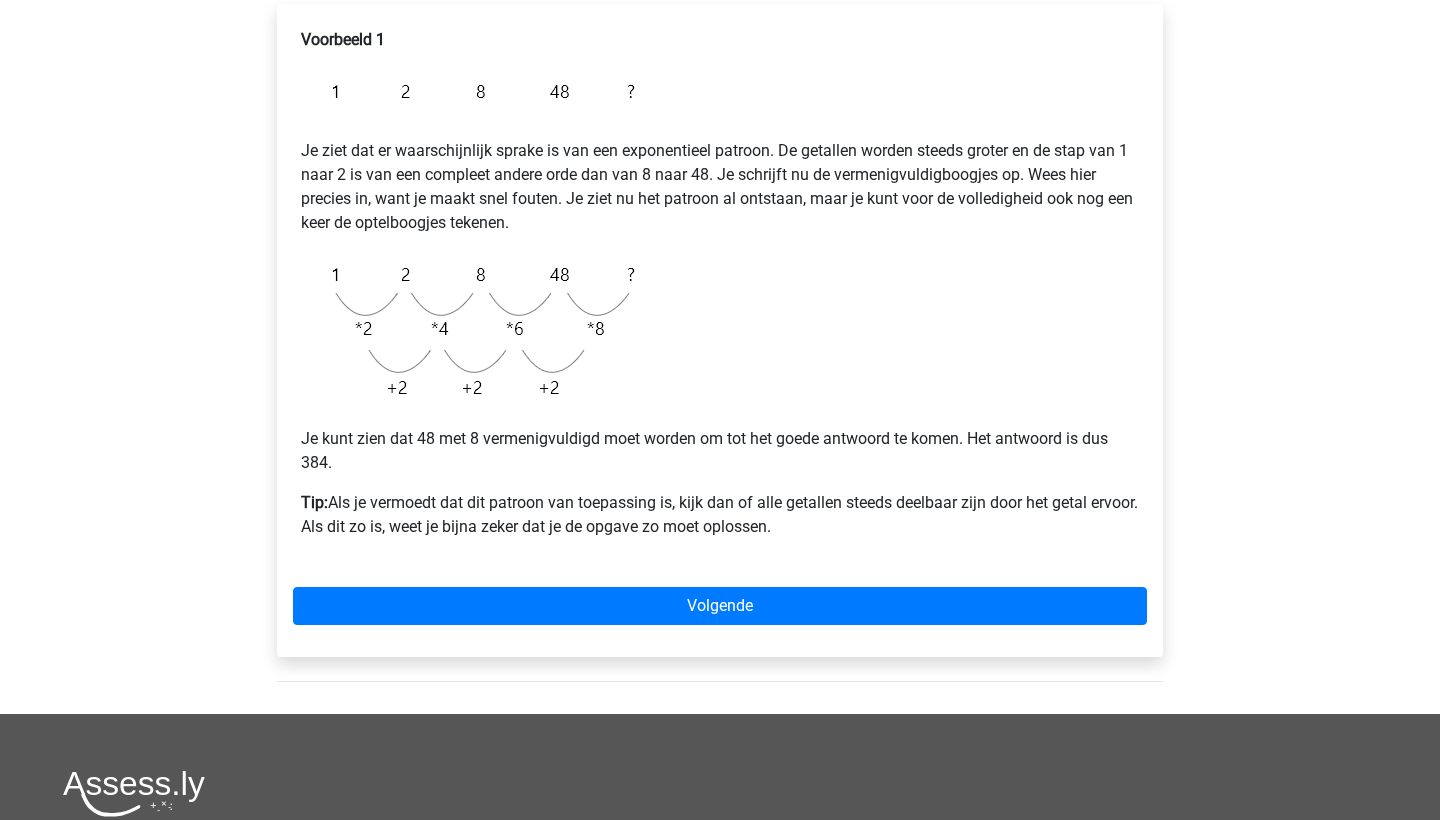 scroll, scrollTop: 367, scrollLeft: 0, axis: vertical 